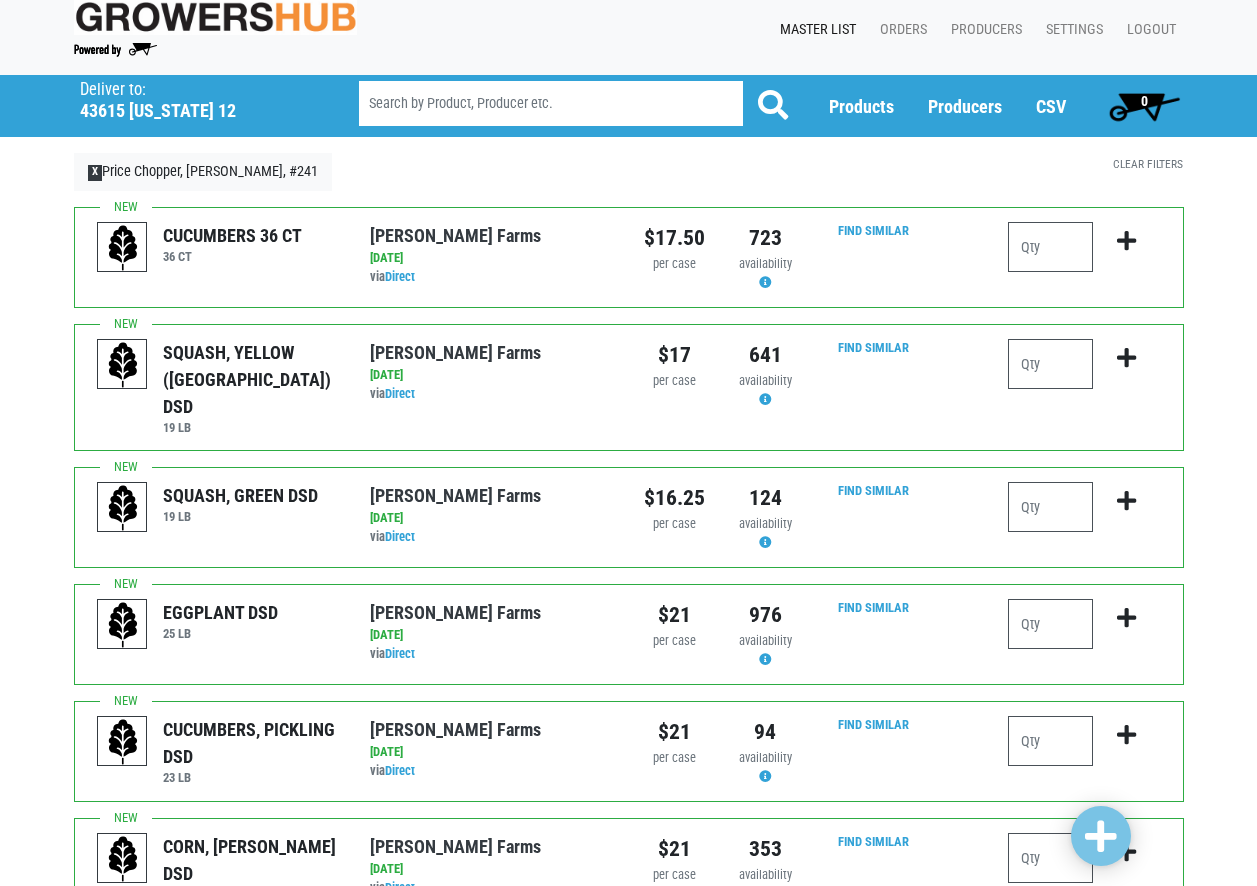 scroll, scrollTop: 0, scrollLeft: 0, axis: both 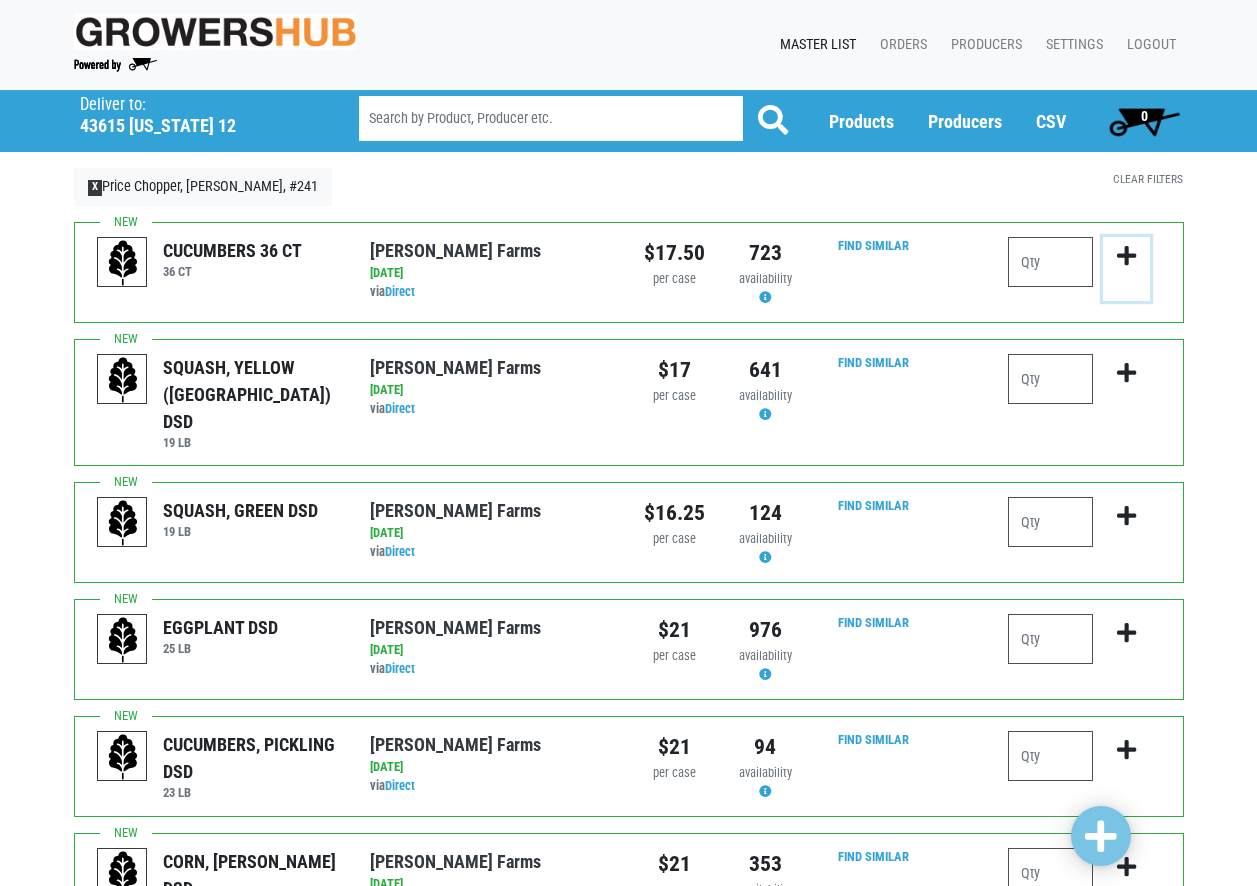 click at bounding box center (1126, 256) 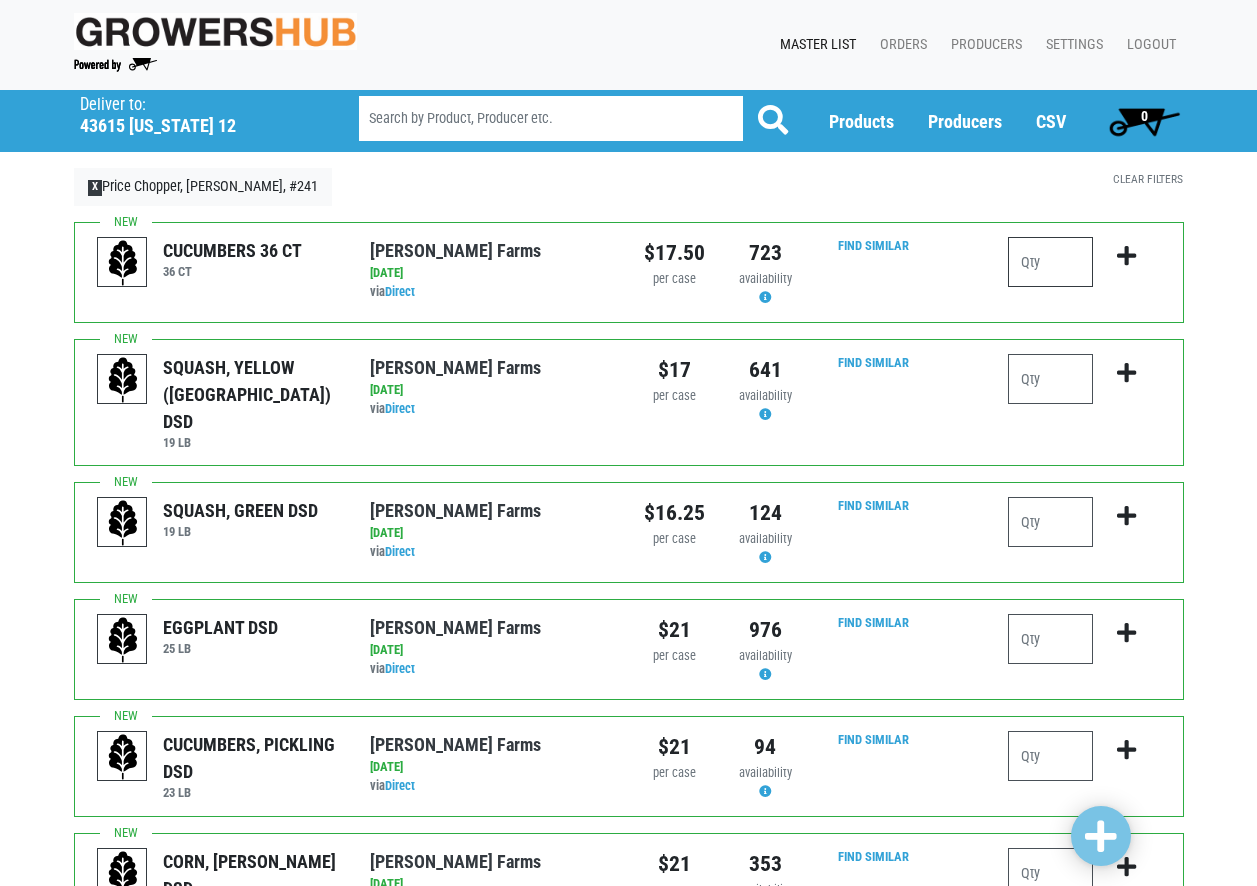 click at bounding box center [1050, 262] 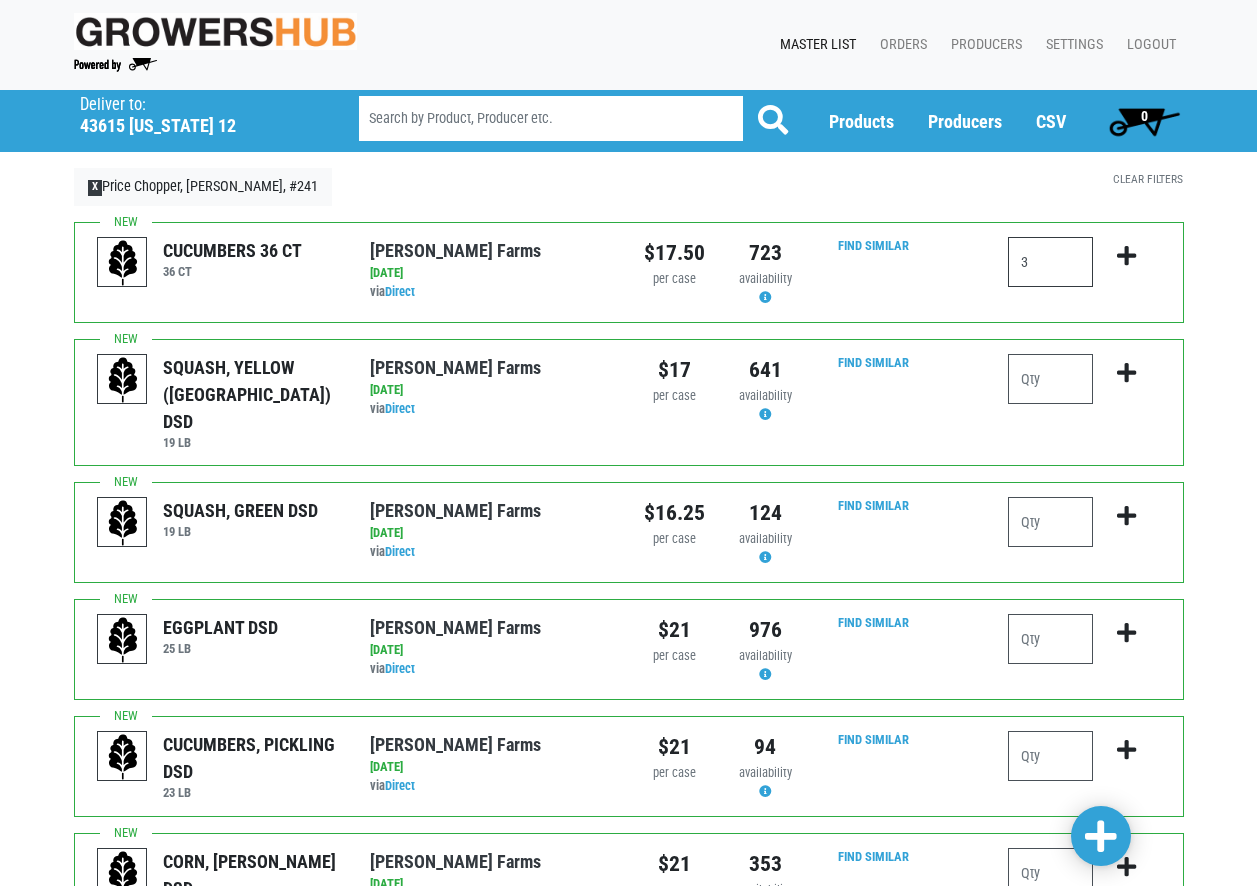 type on "3" 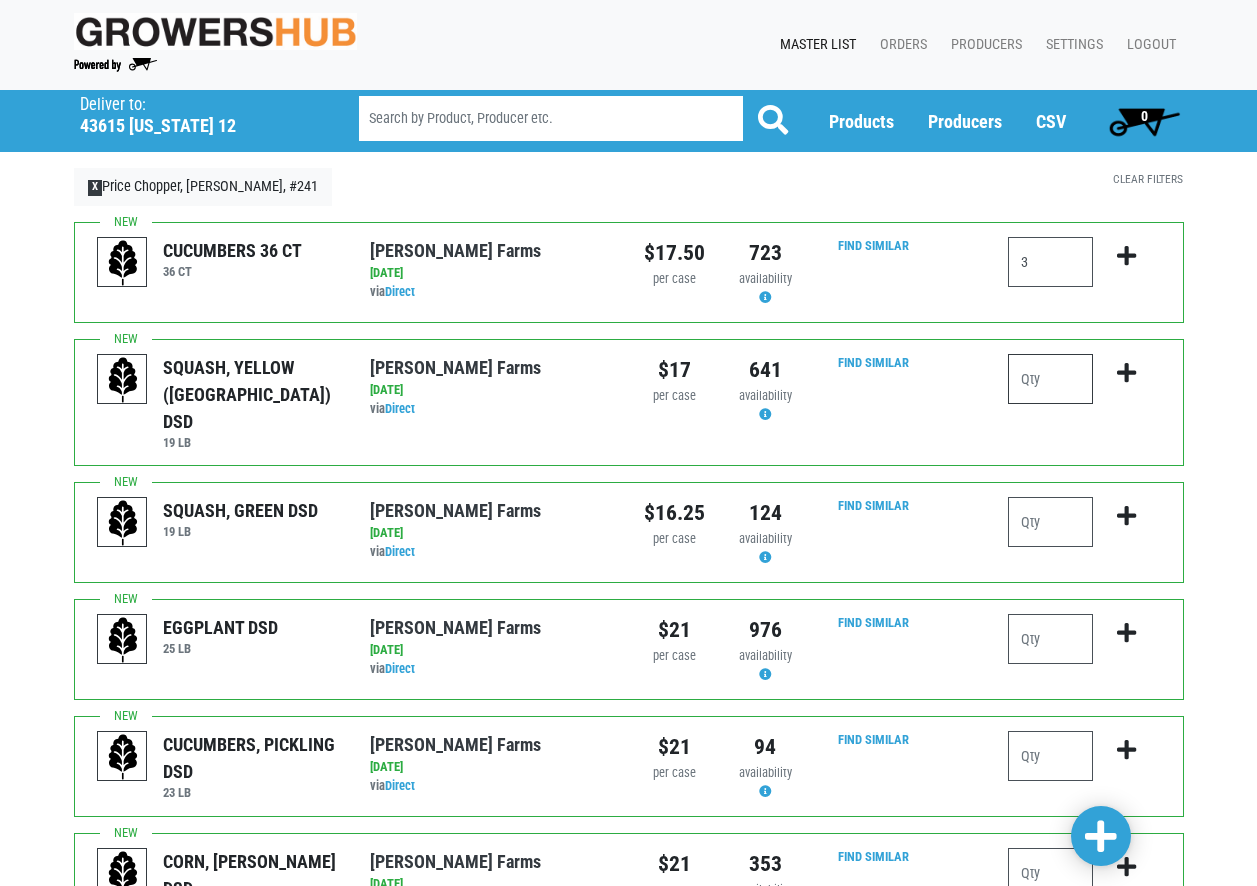 click at bounding box center [1050, 379] 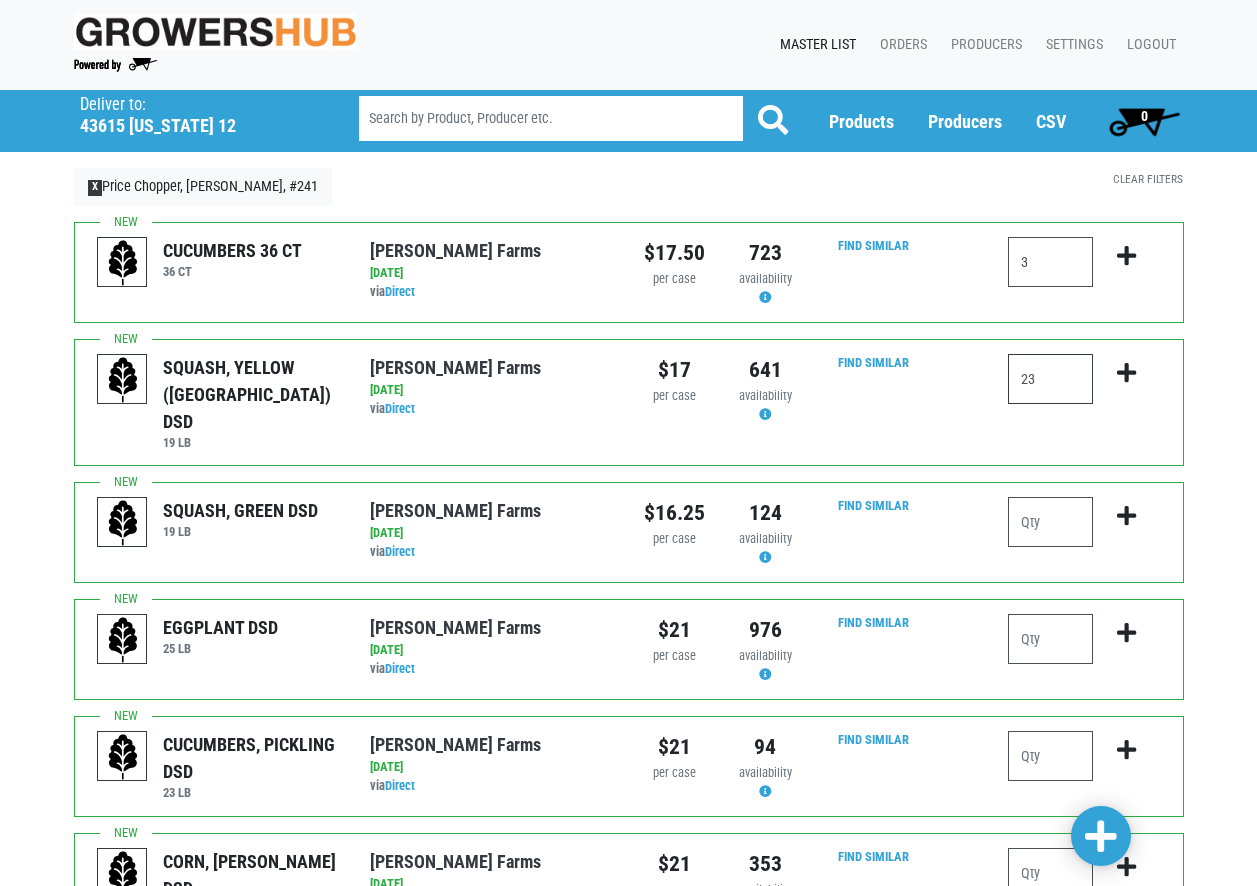 type on "2" 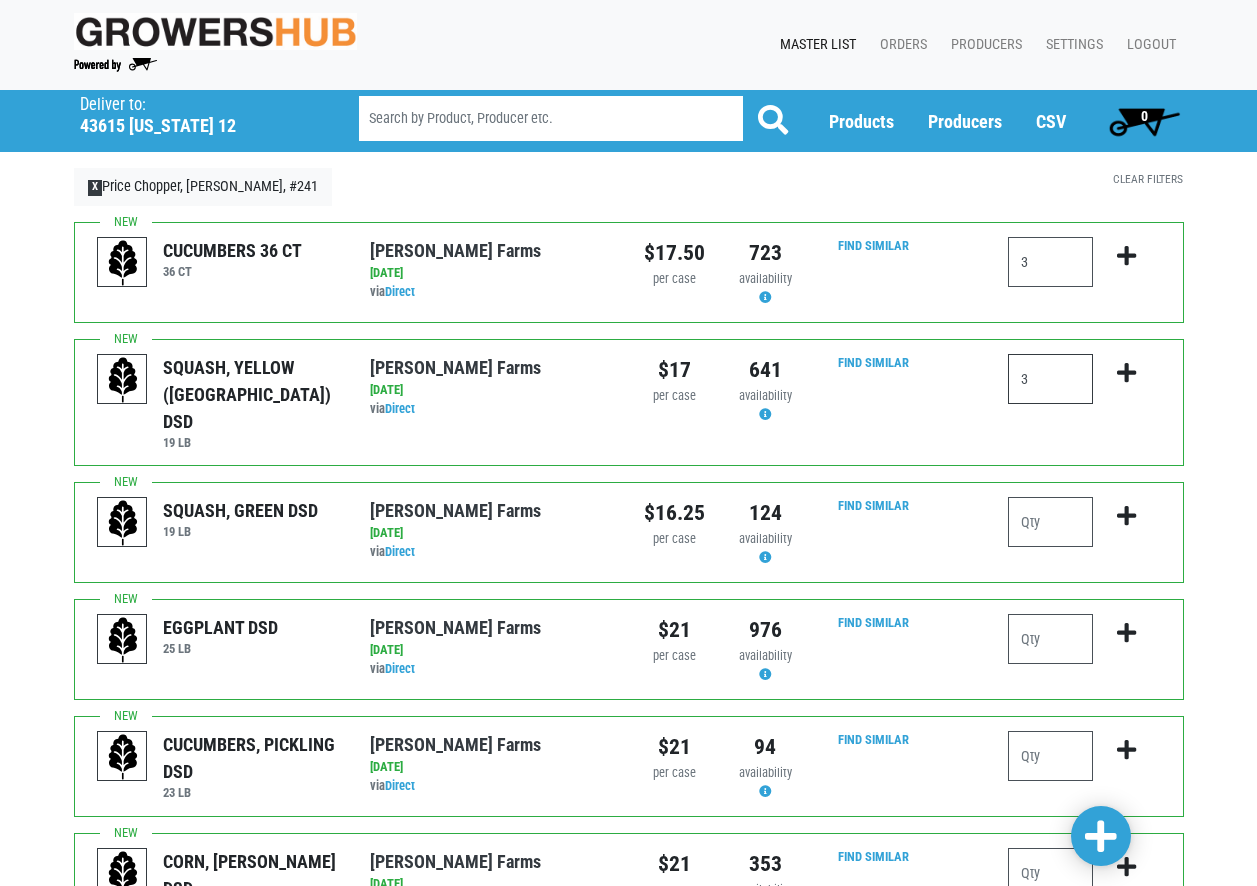 type on "3" 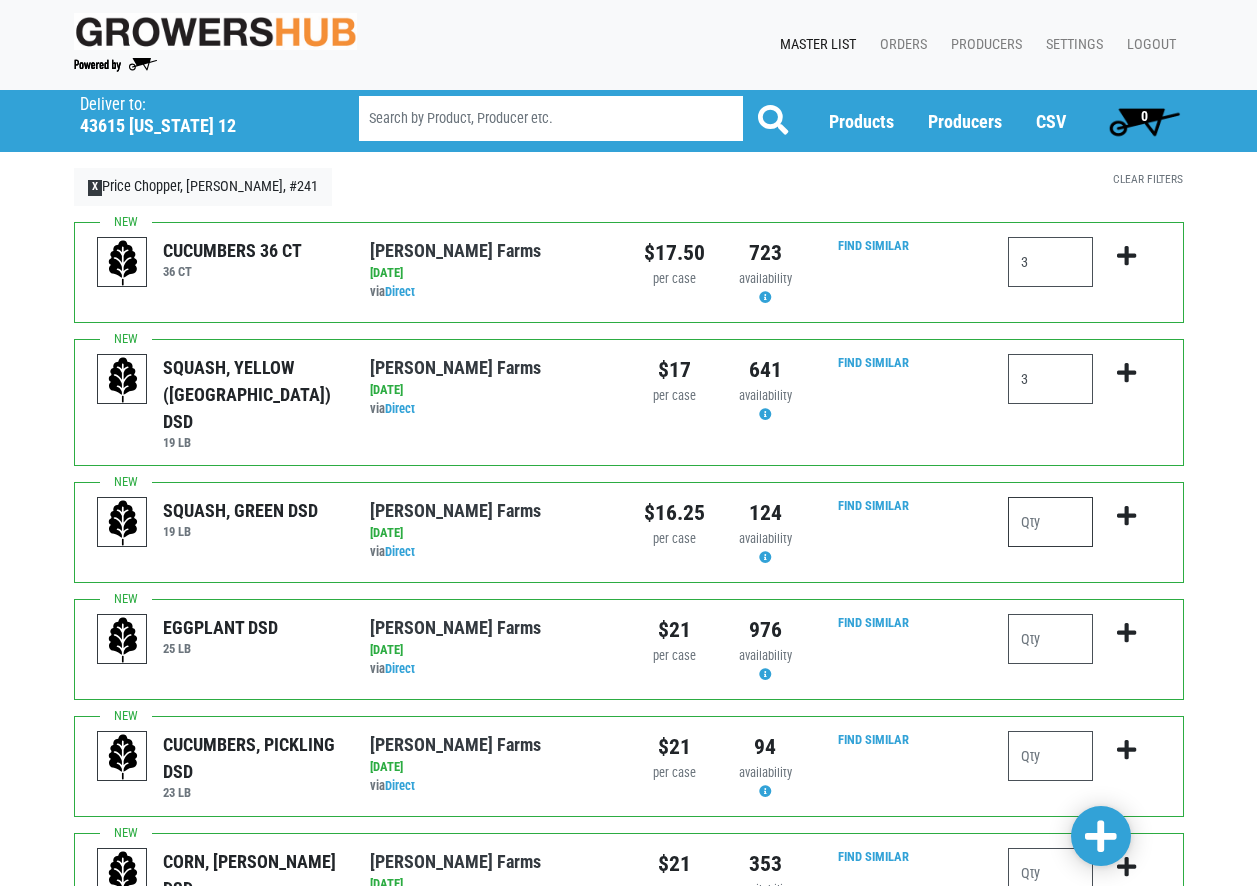 click at bounding box center [1050, 522] 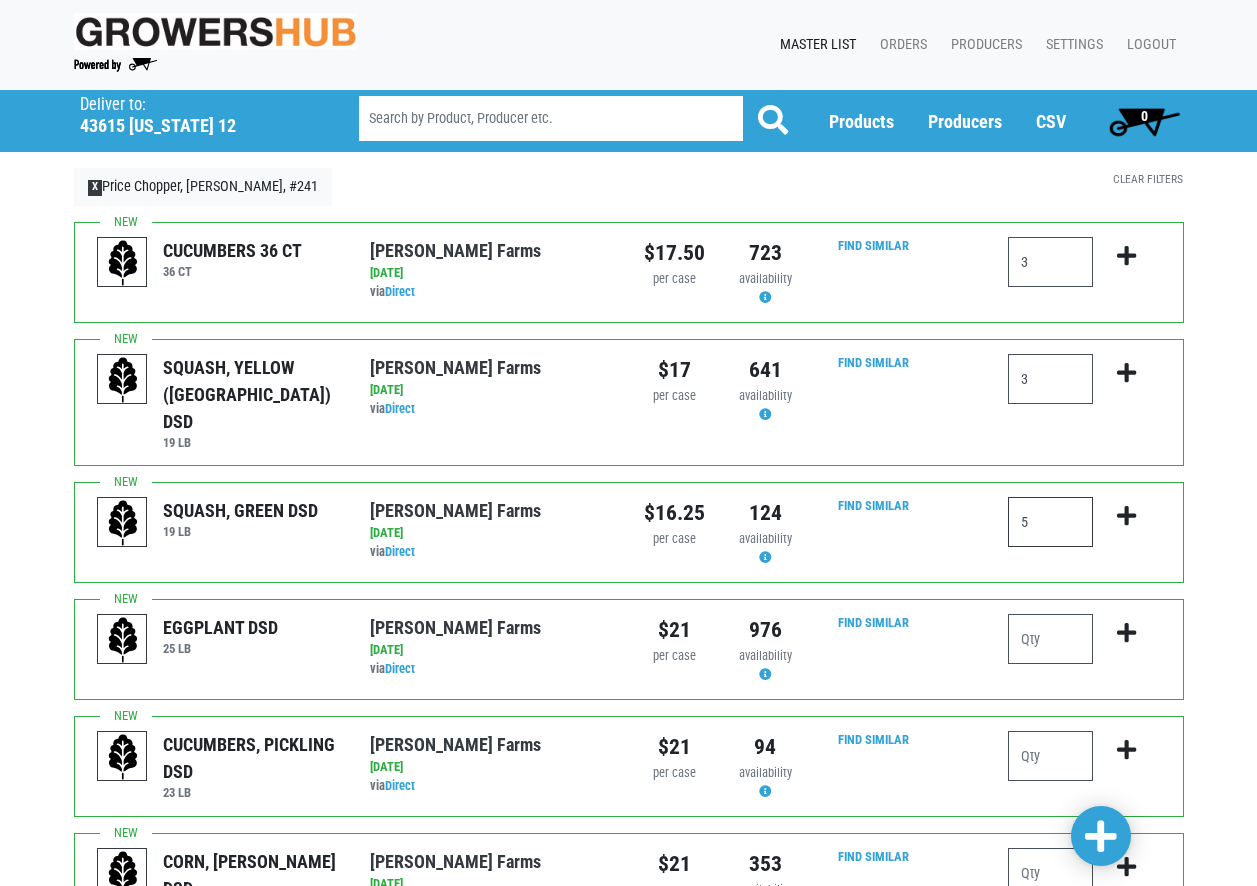 type on "5" 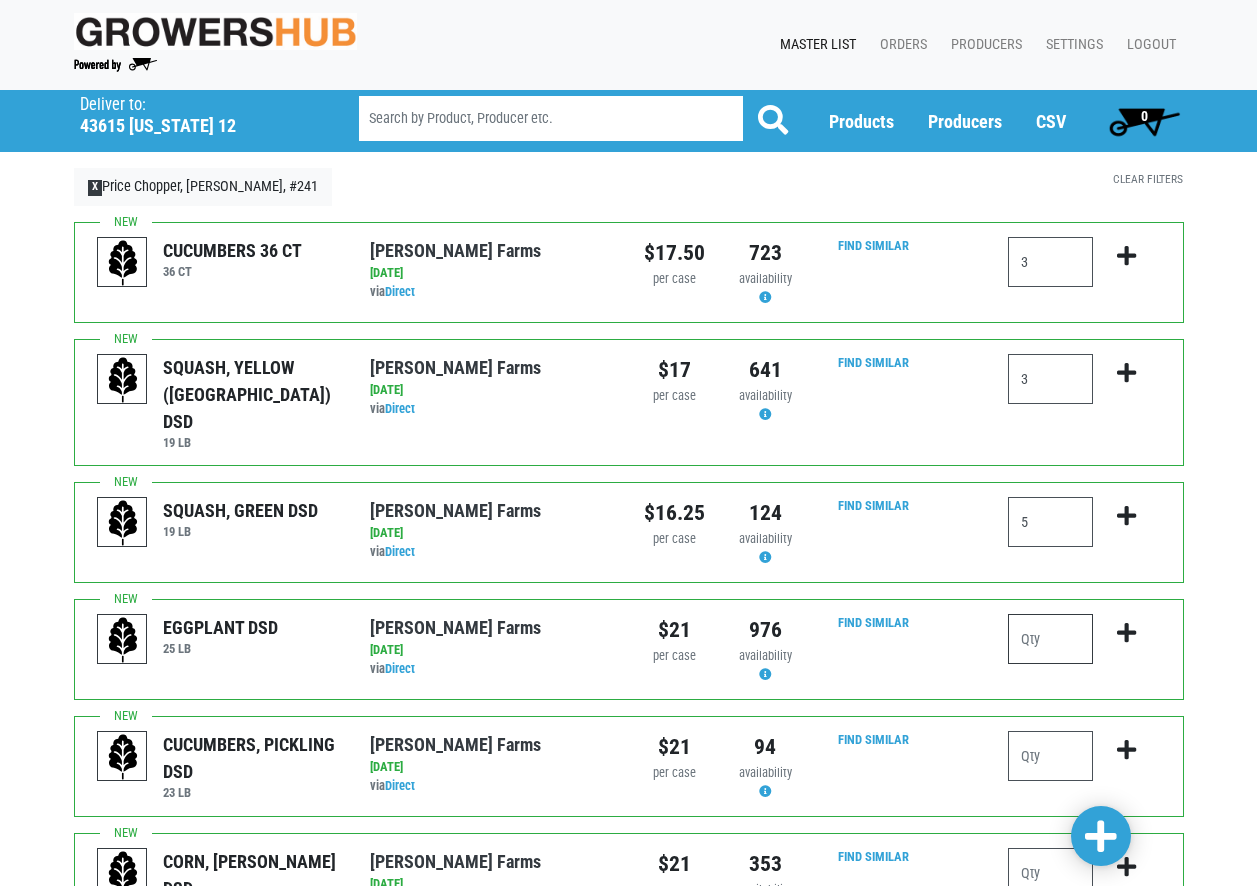 click at bounding box center [1050, 639] 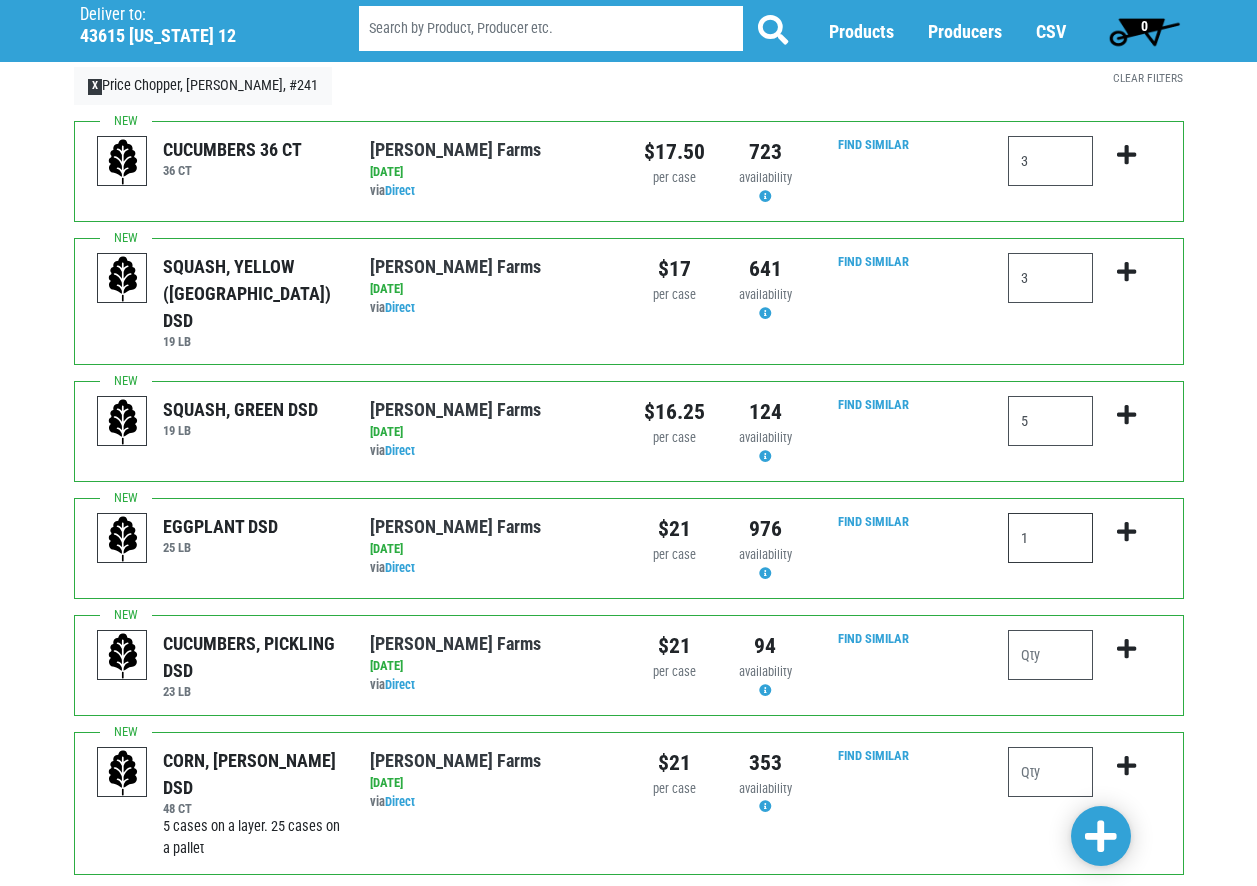 scroll, scrollTop: 300, scrollLeft: 0, axis: vertical 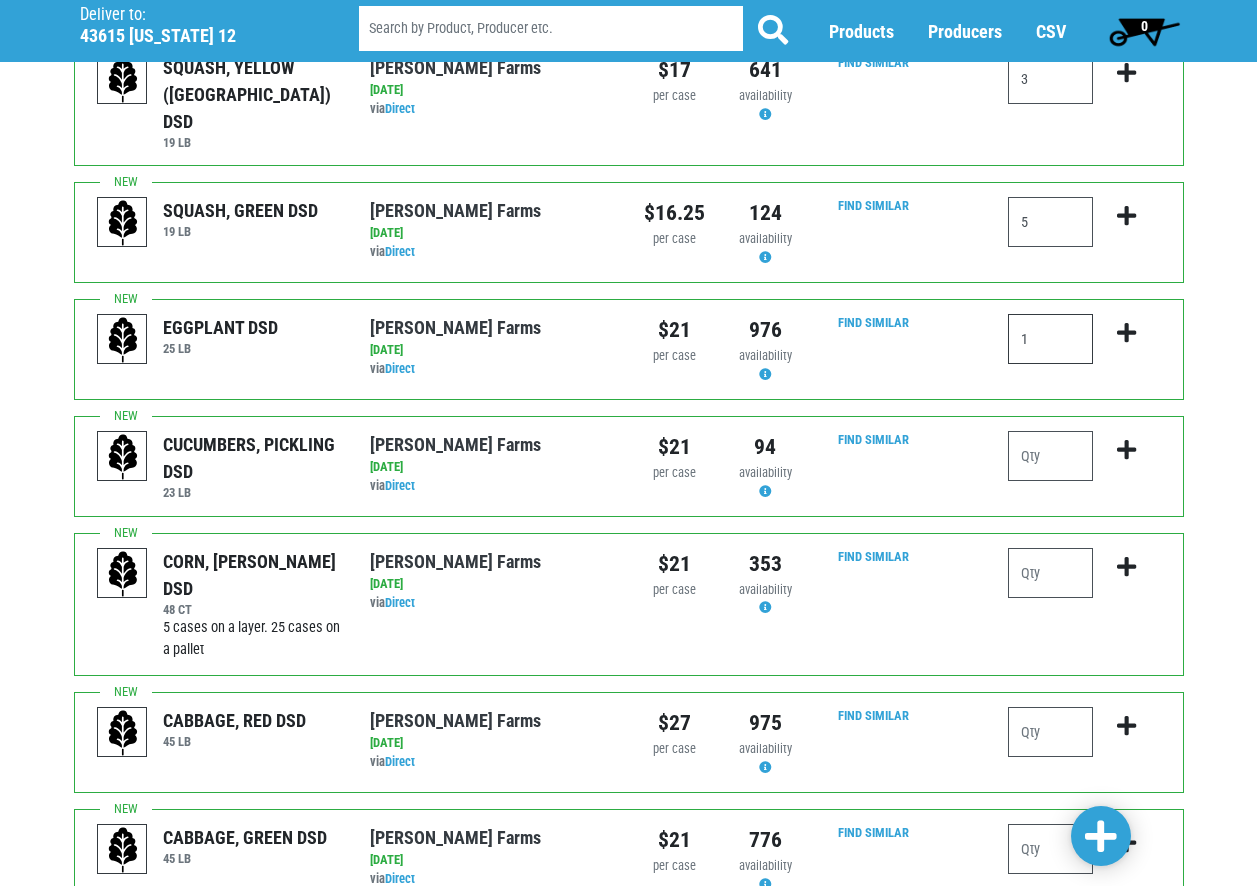 type on "1" 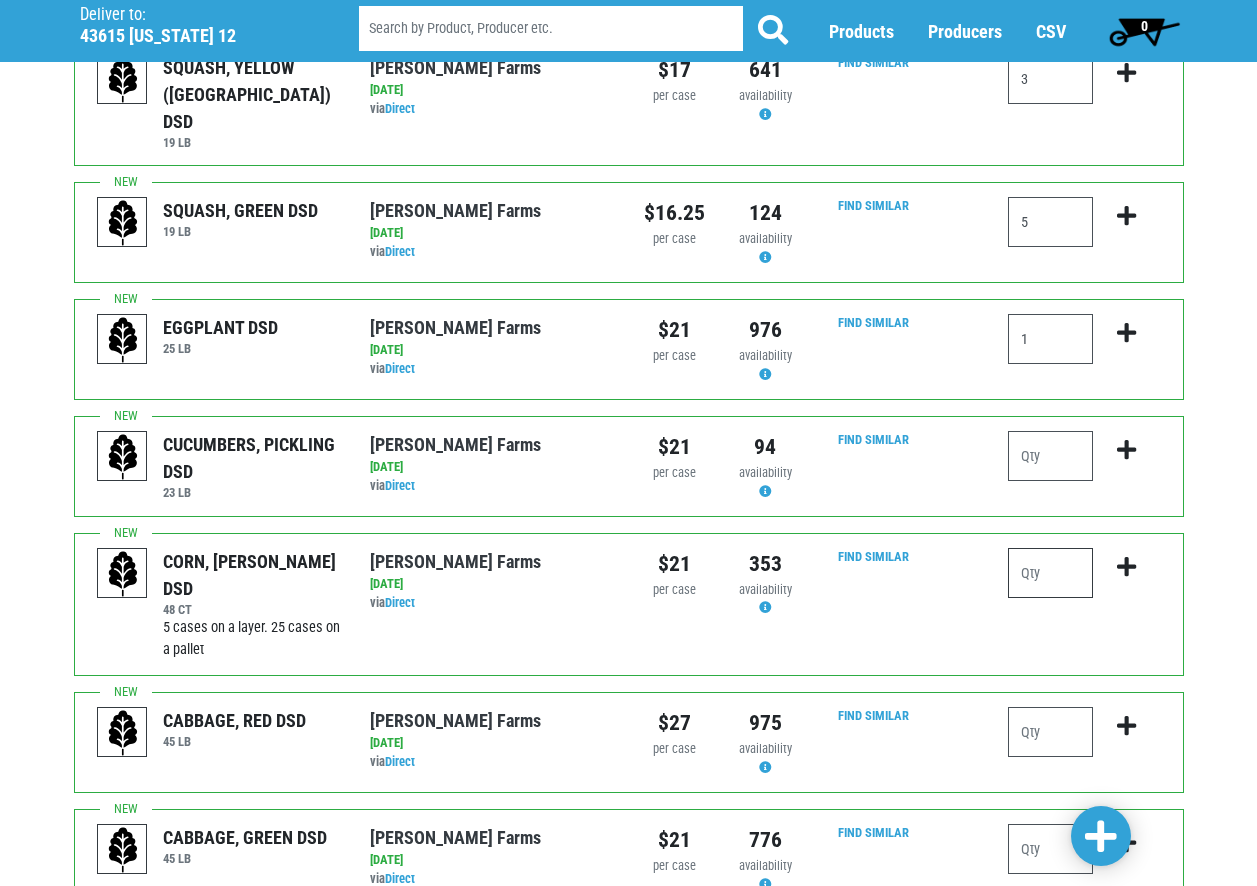 click at bounding box center [1050, 573] 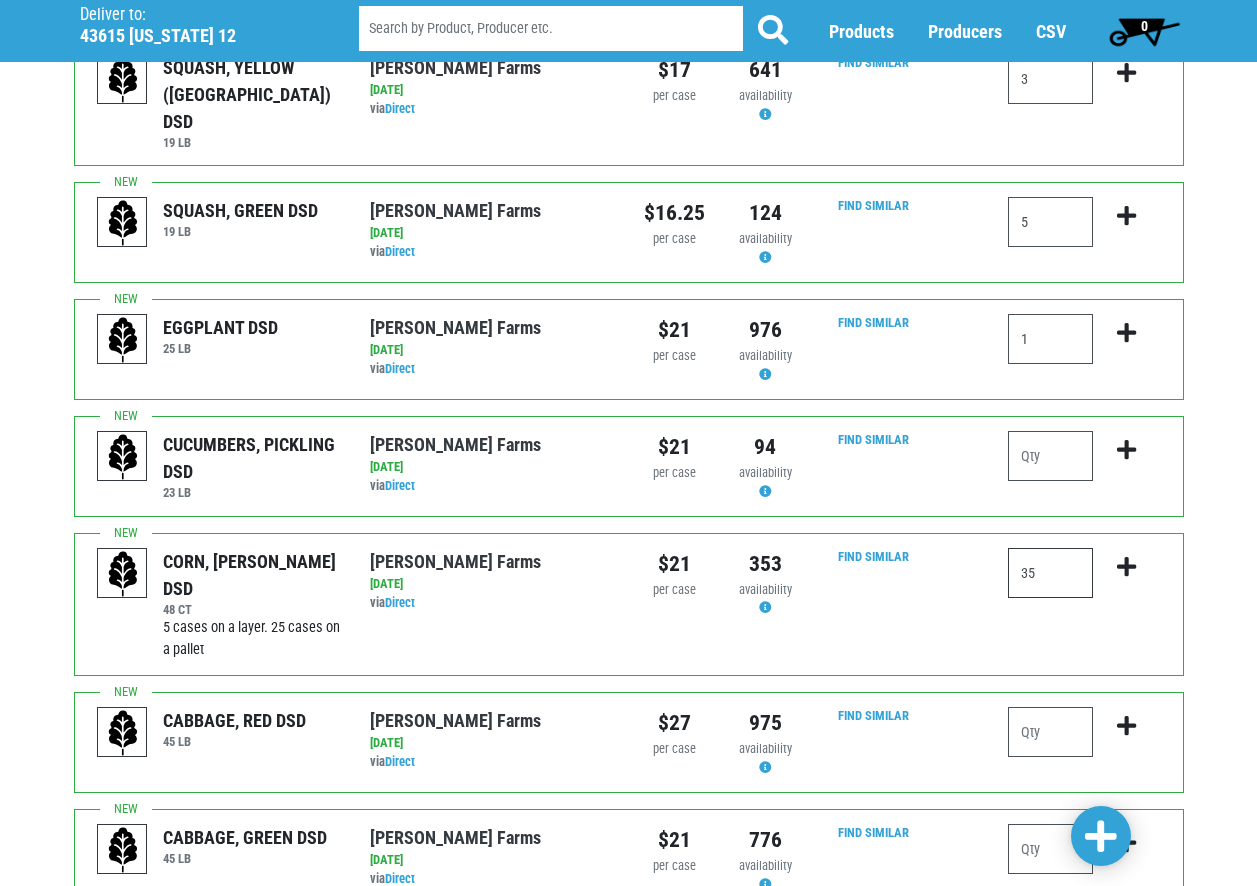 type on "35" 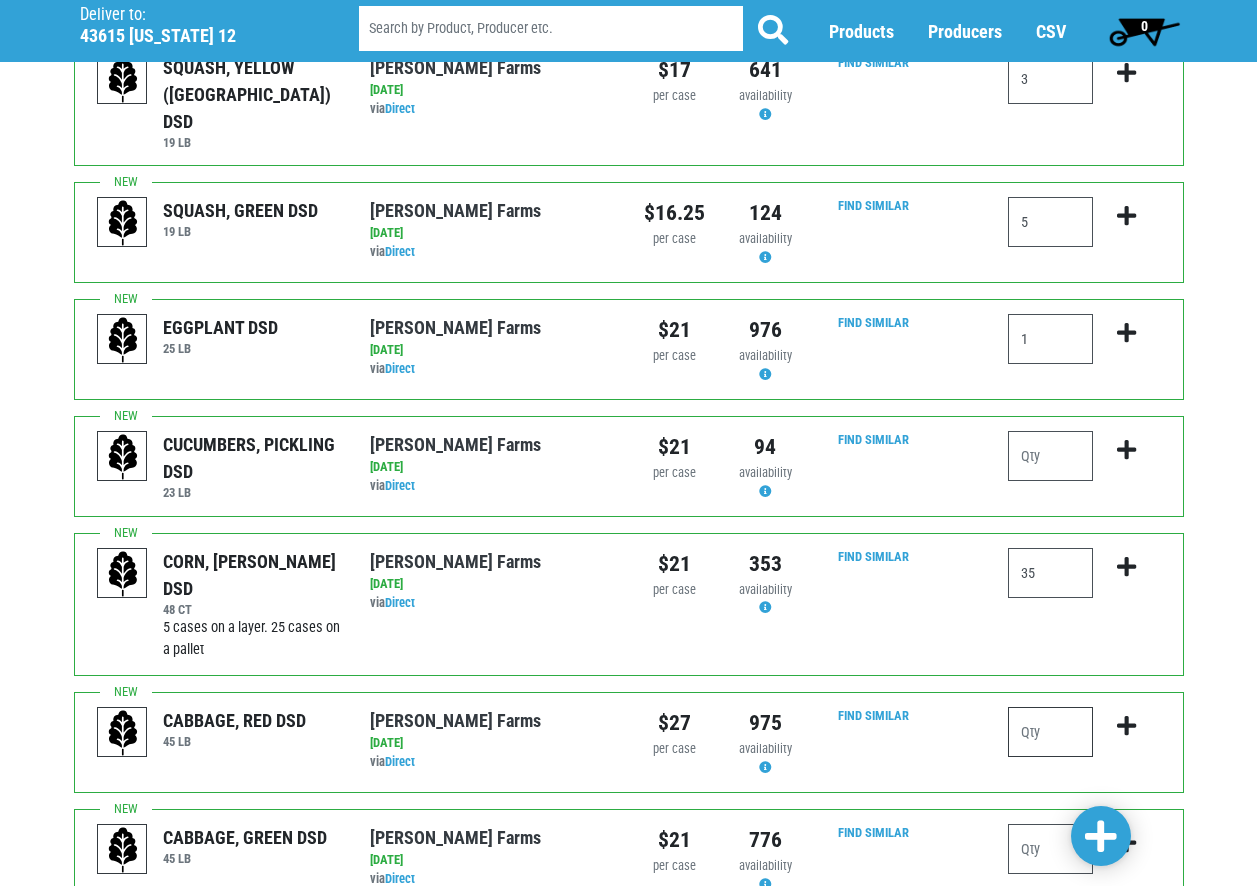 click at bounding box center [1050, 732] 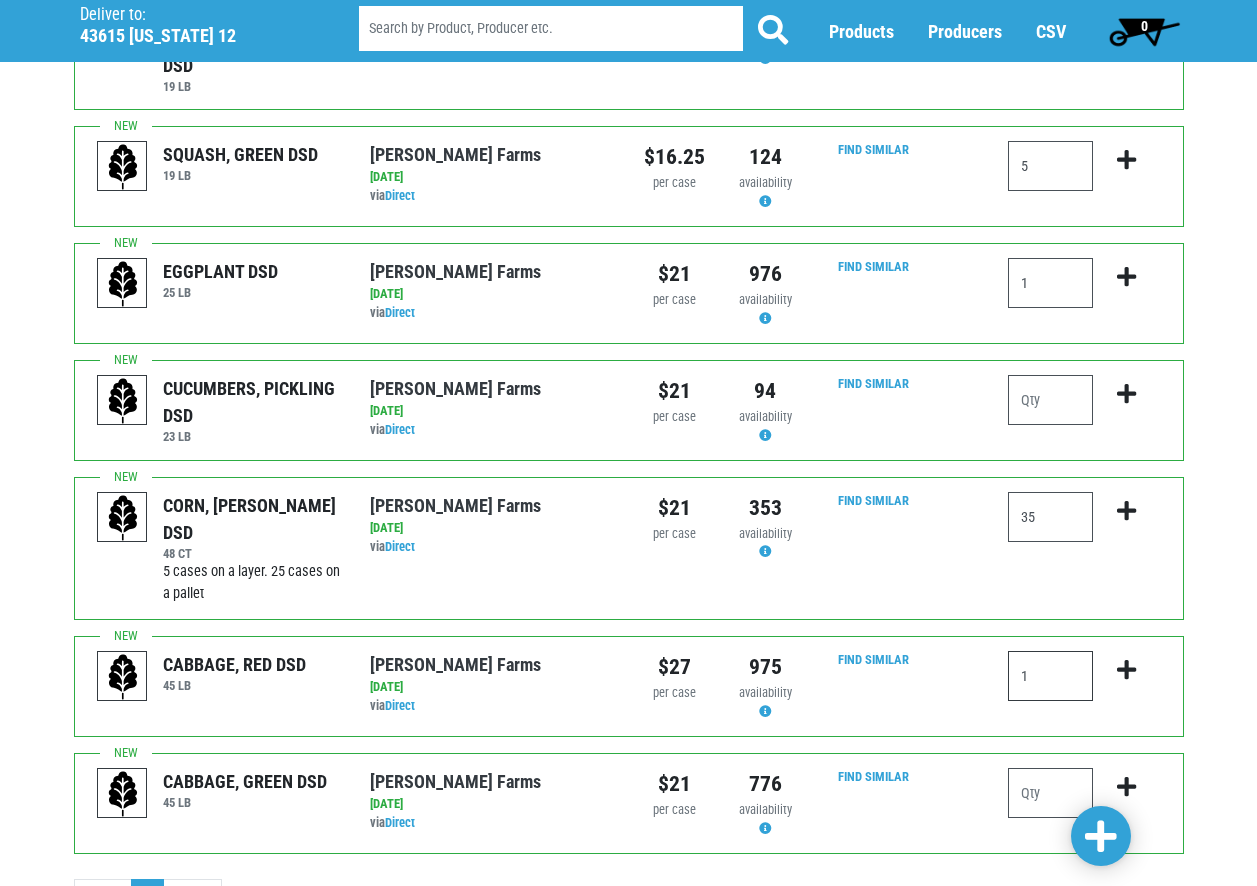 scroll, scrollTop: 425, scrollLeft: 0, axis: vertical 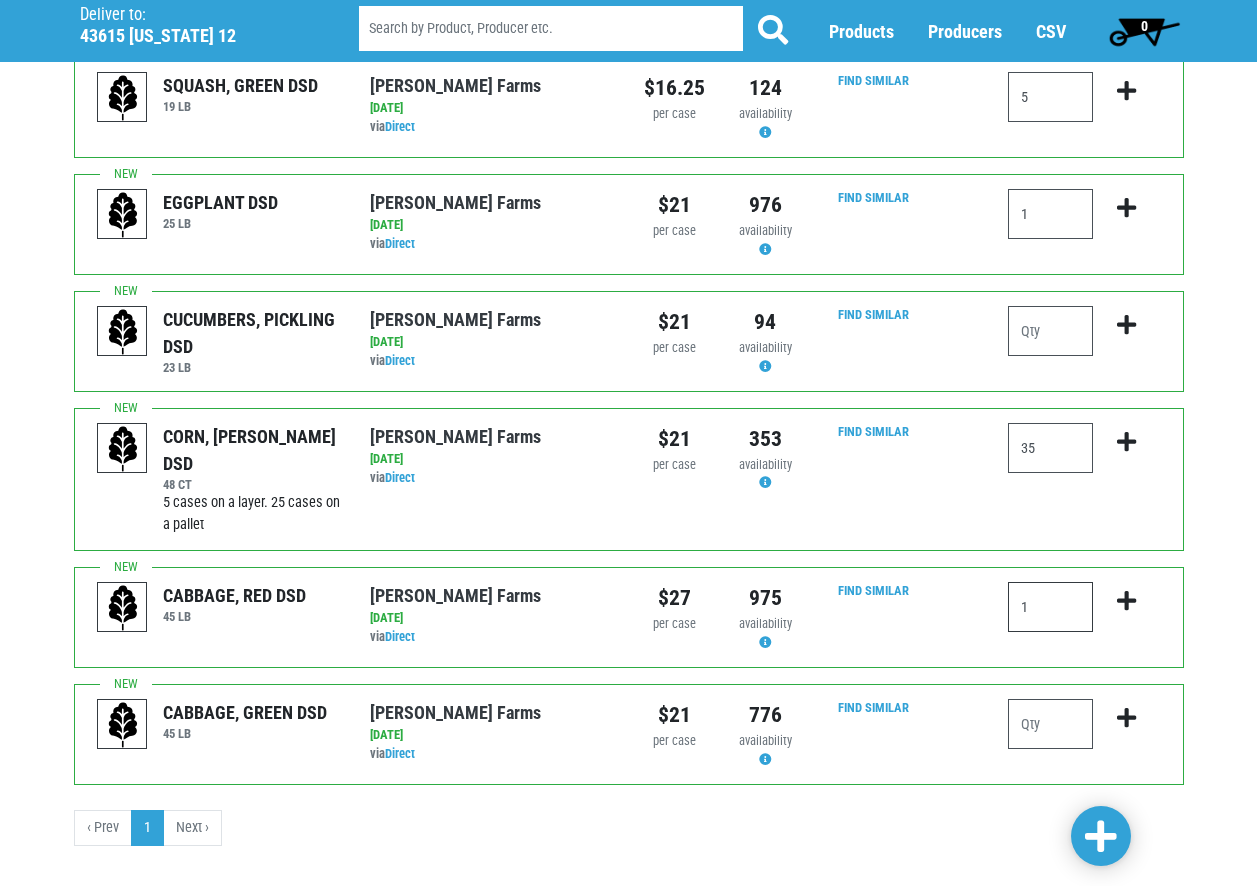 type on "1" 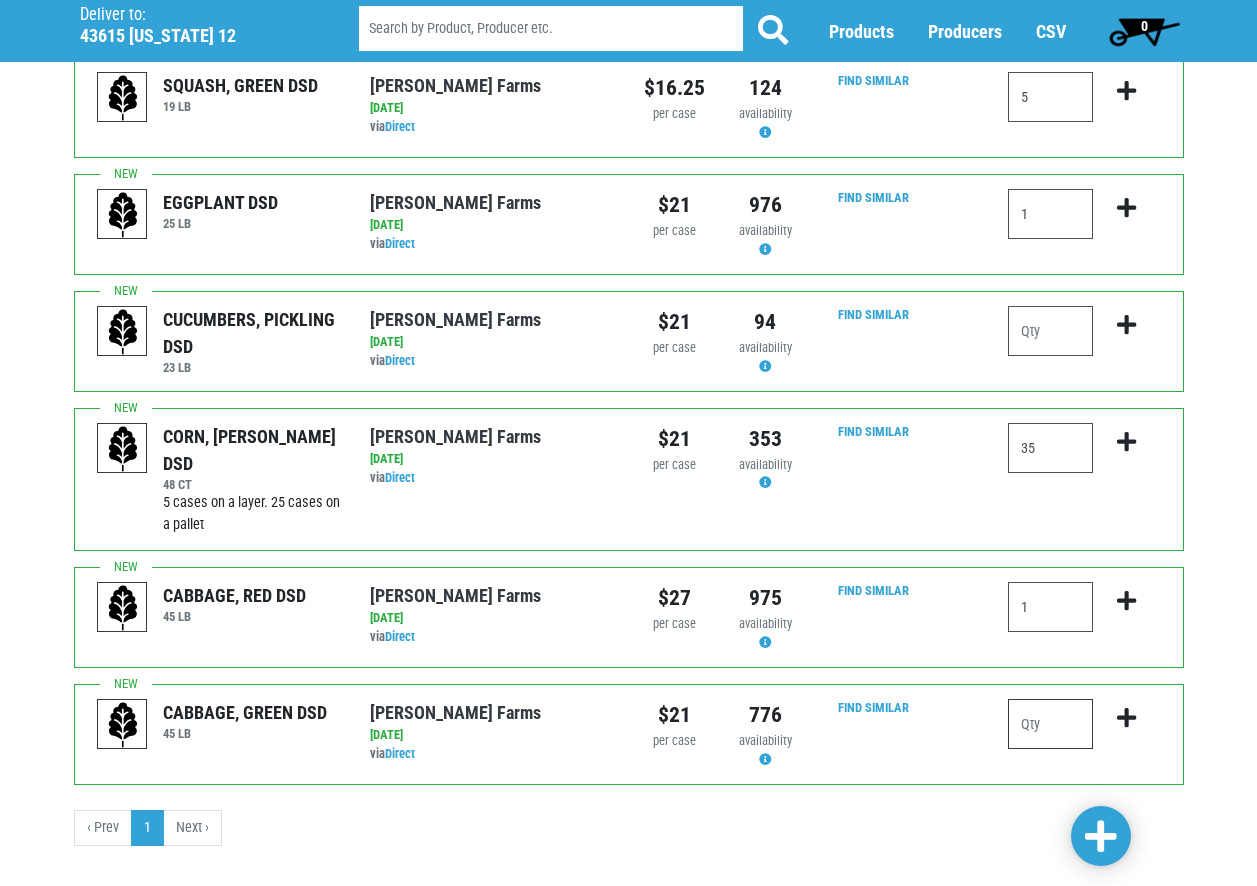 click at bounding box center (1050, 724) 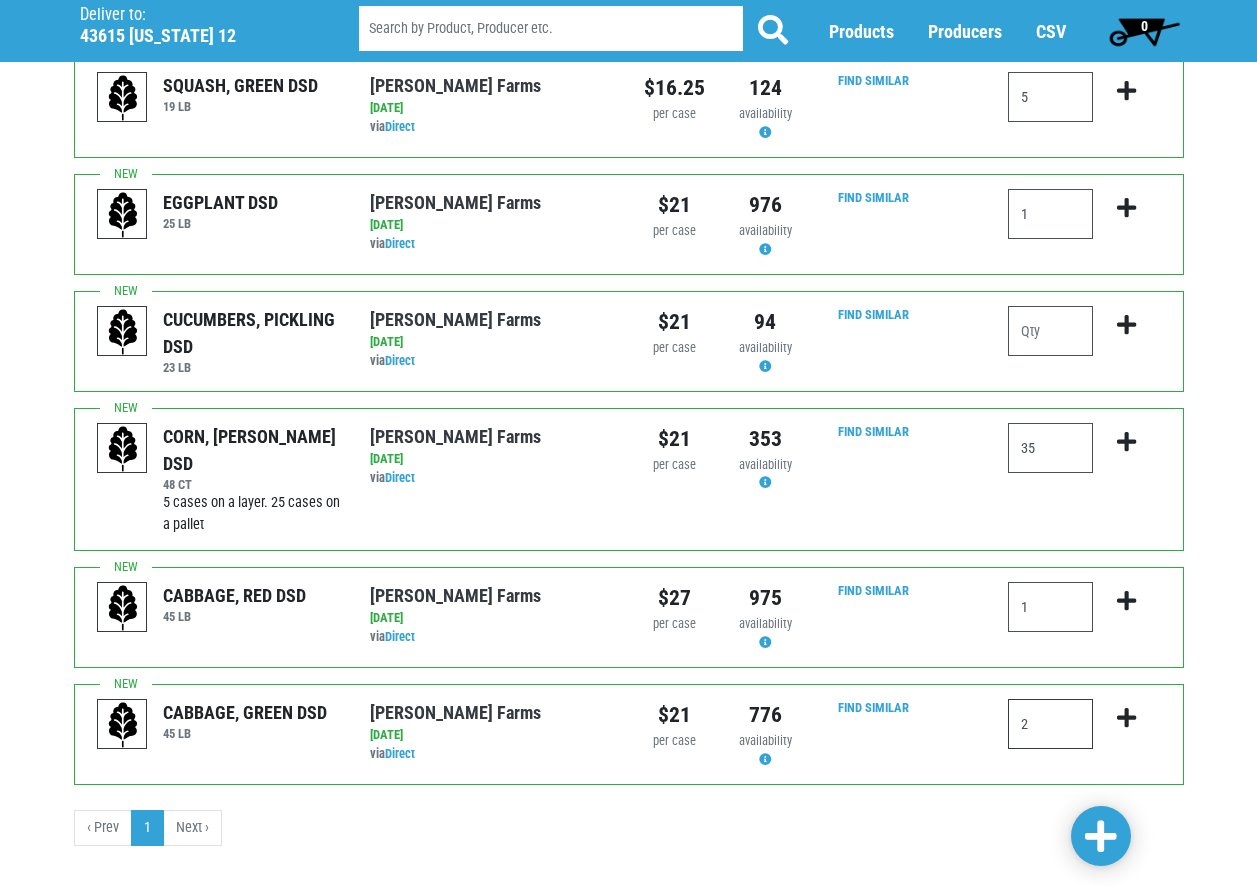 type on "2" 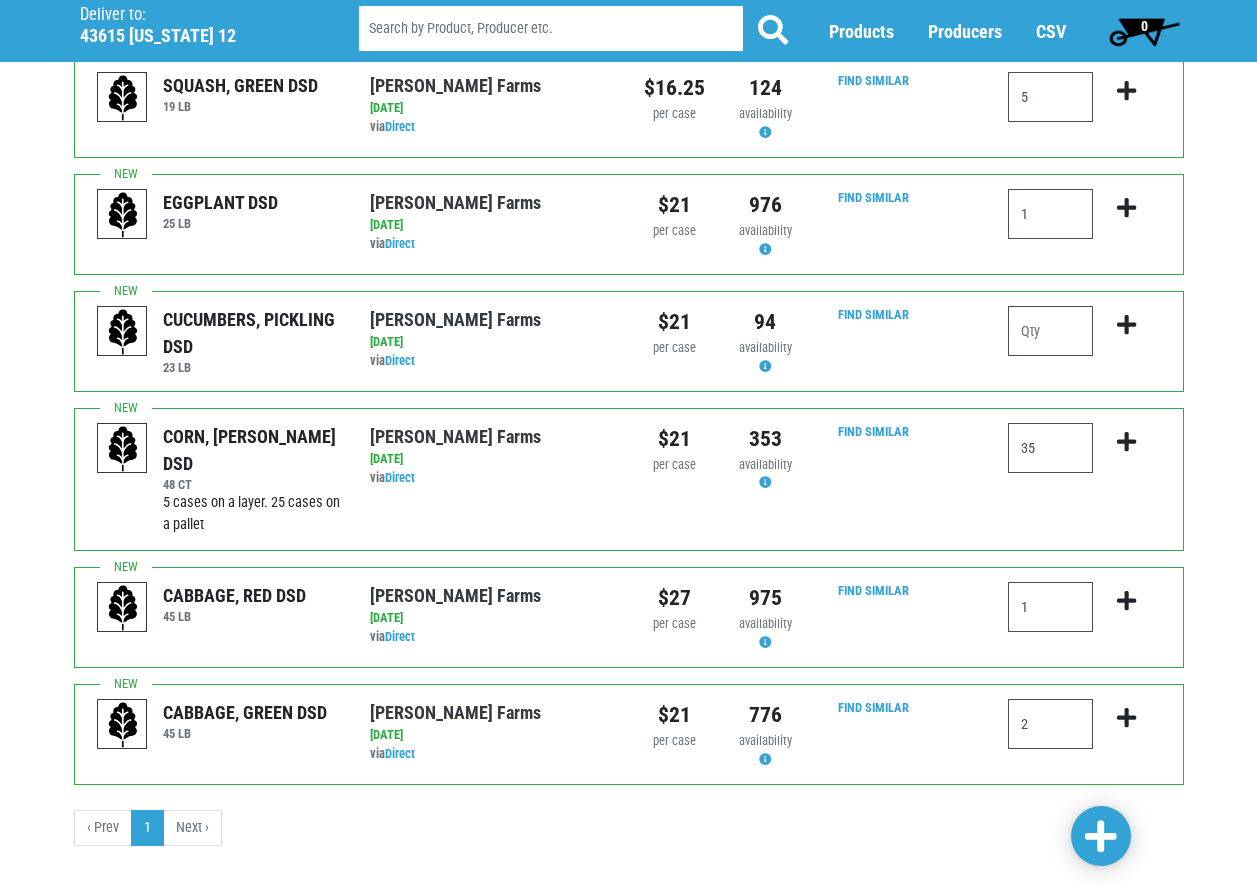 click on "Next ›" at bounding box center (193, 828) 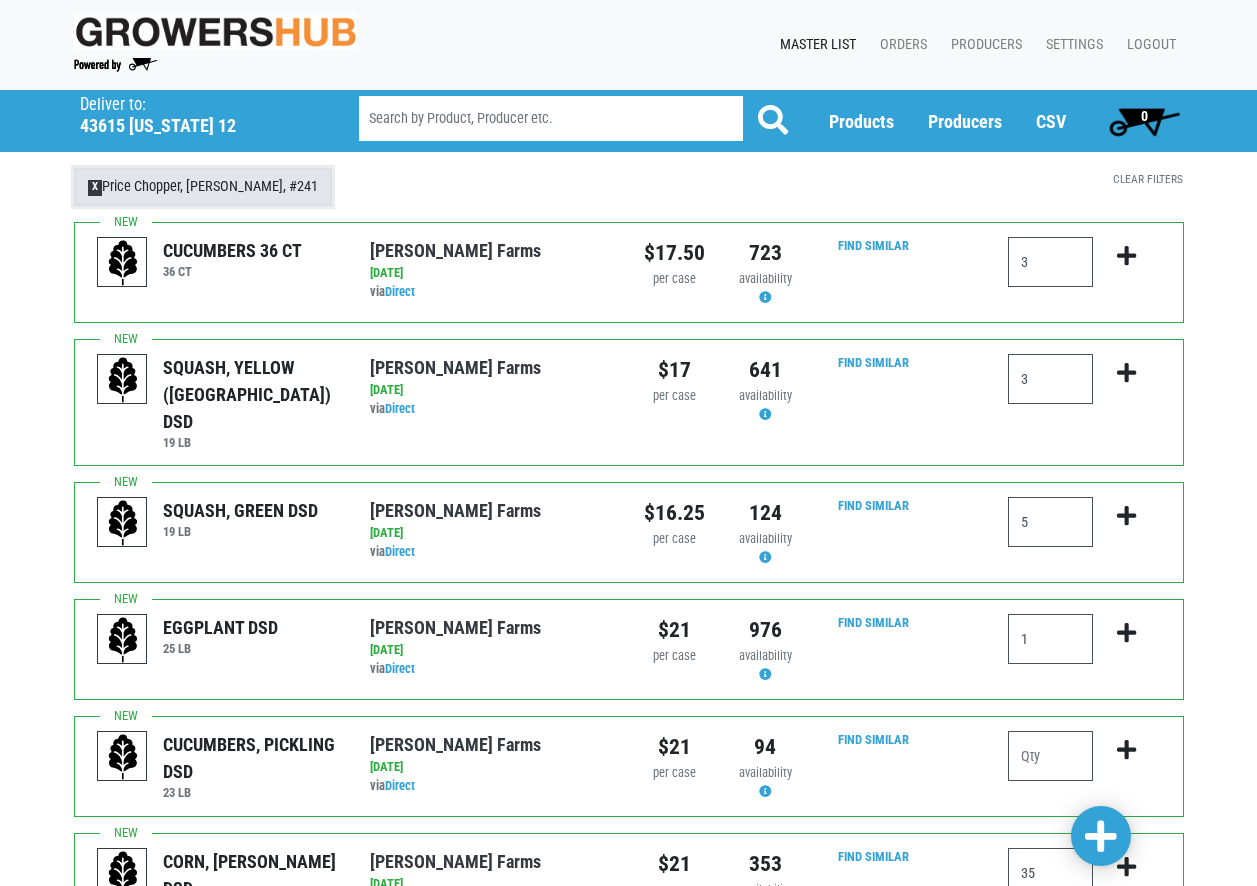 click on "X  Price Chopper, Alex Bay, #241" at bounding box center [203, 187] 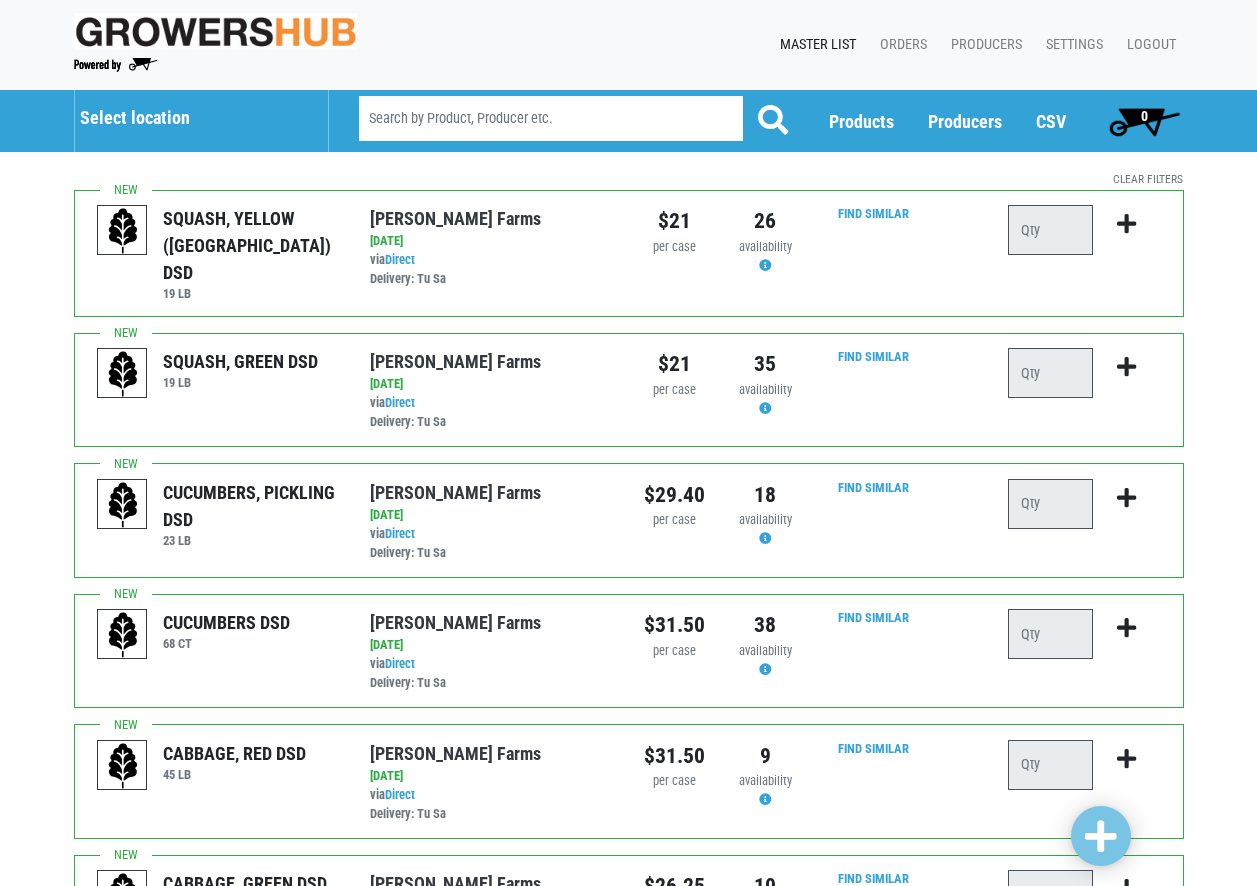 click on "Select location" at bounding box center (194, 118) 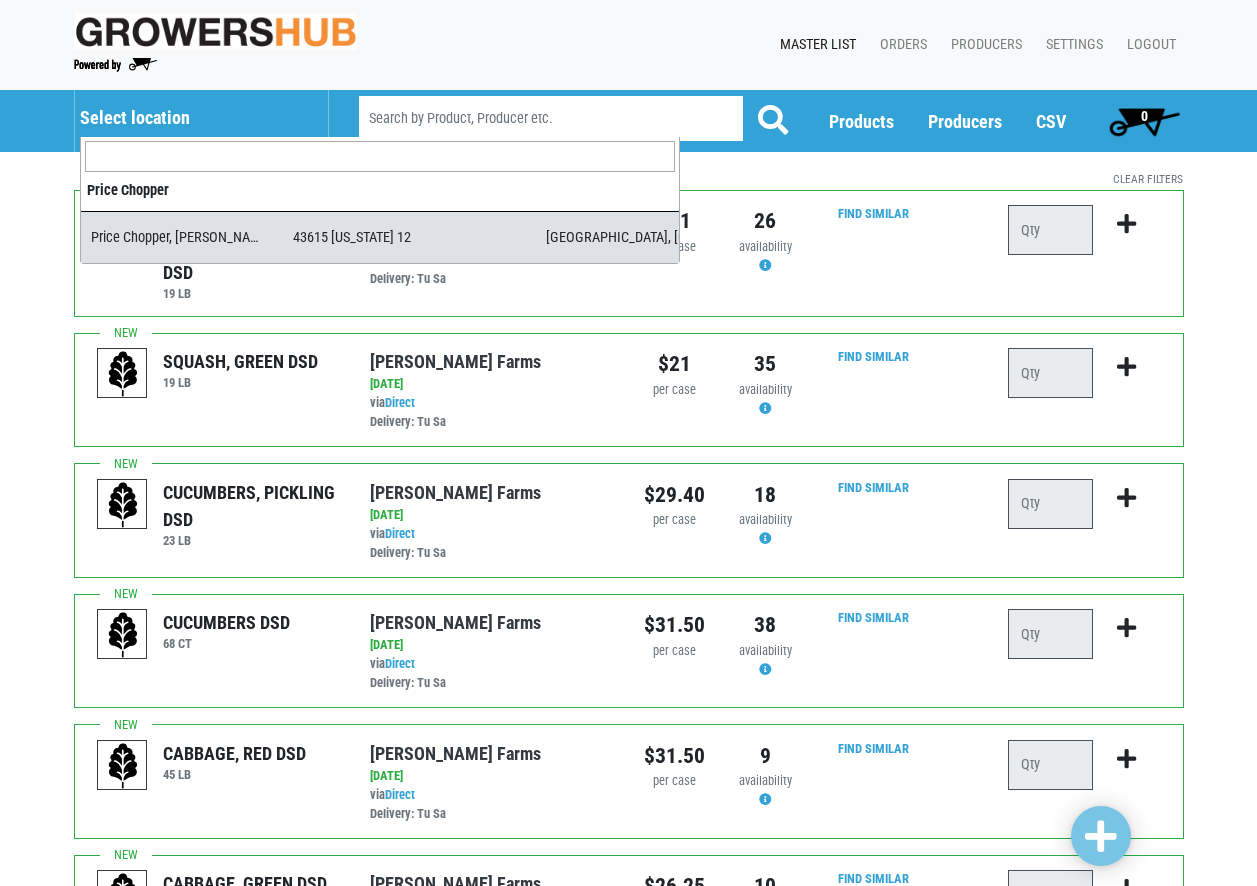 select on "d4957a45-adac-4bf1-b422-ef0aad5bdc46" 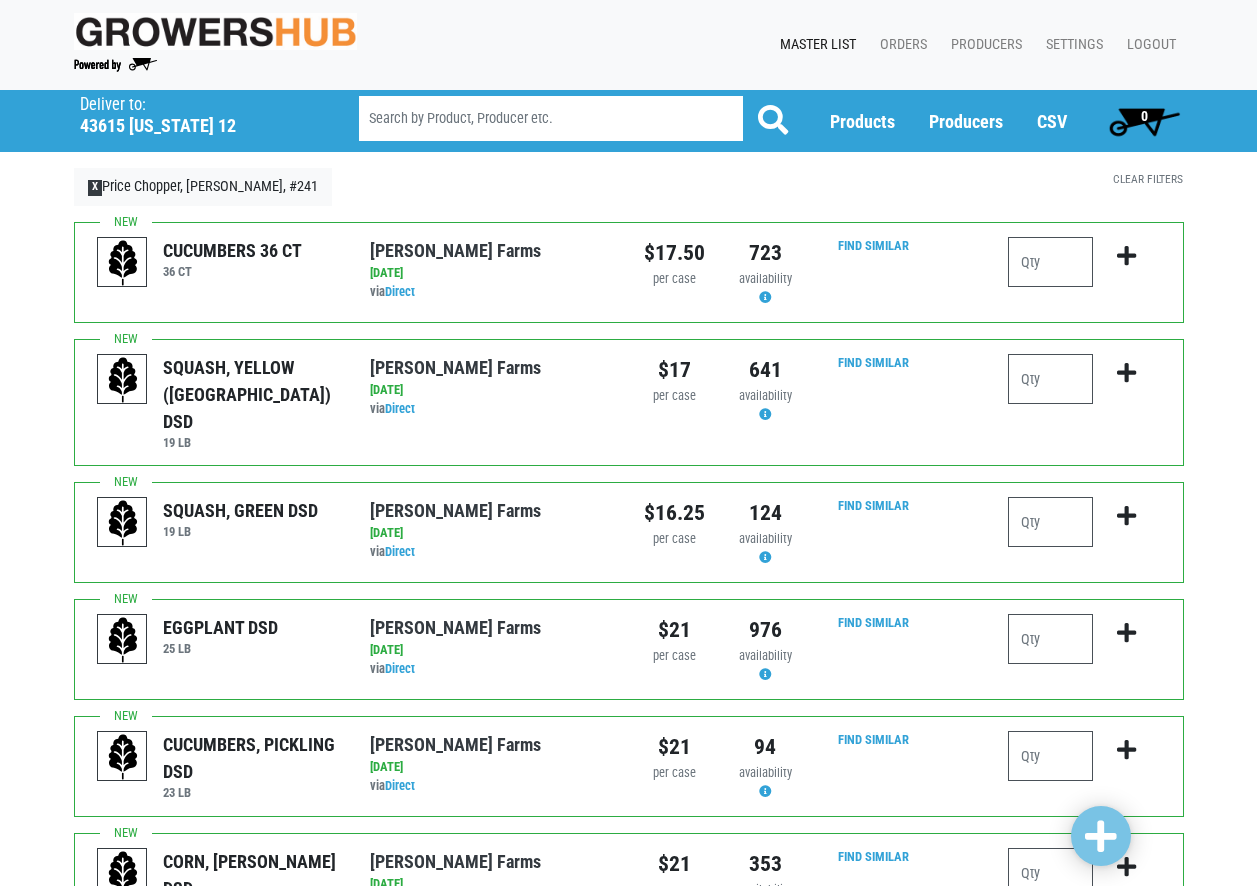 scroll, scrollTop: 0, scrollLeft: 0, axis: both 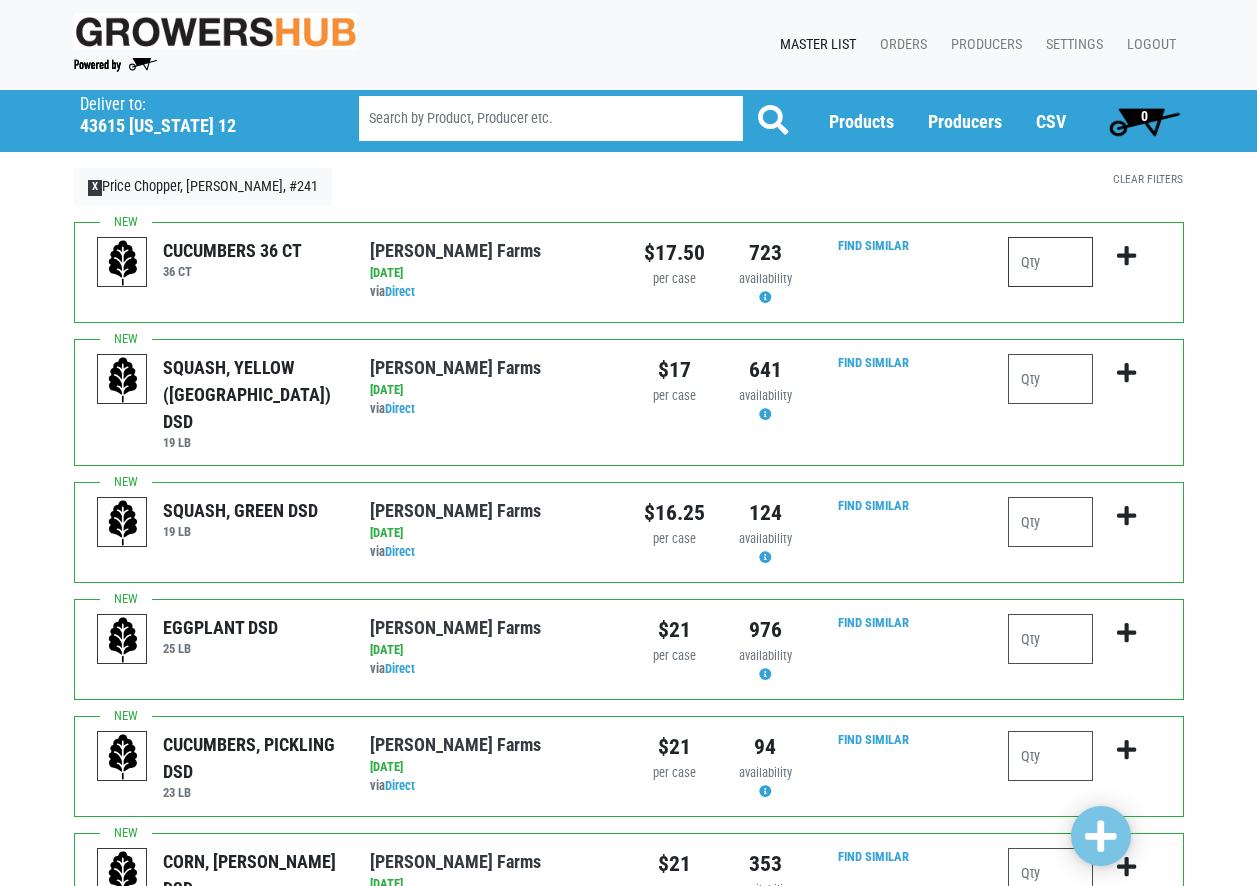 click at bounding box center (1050, 262) 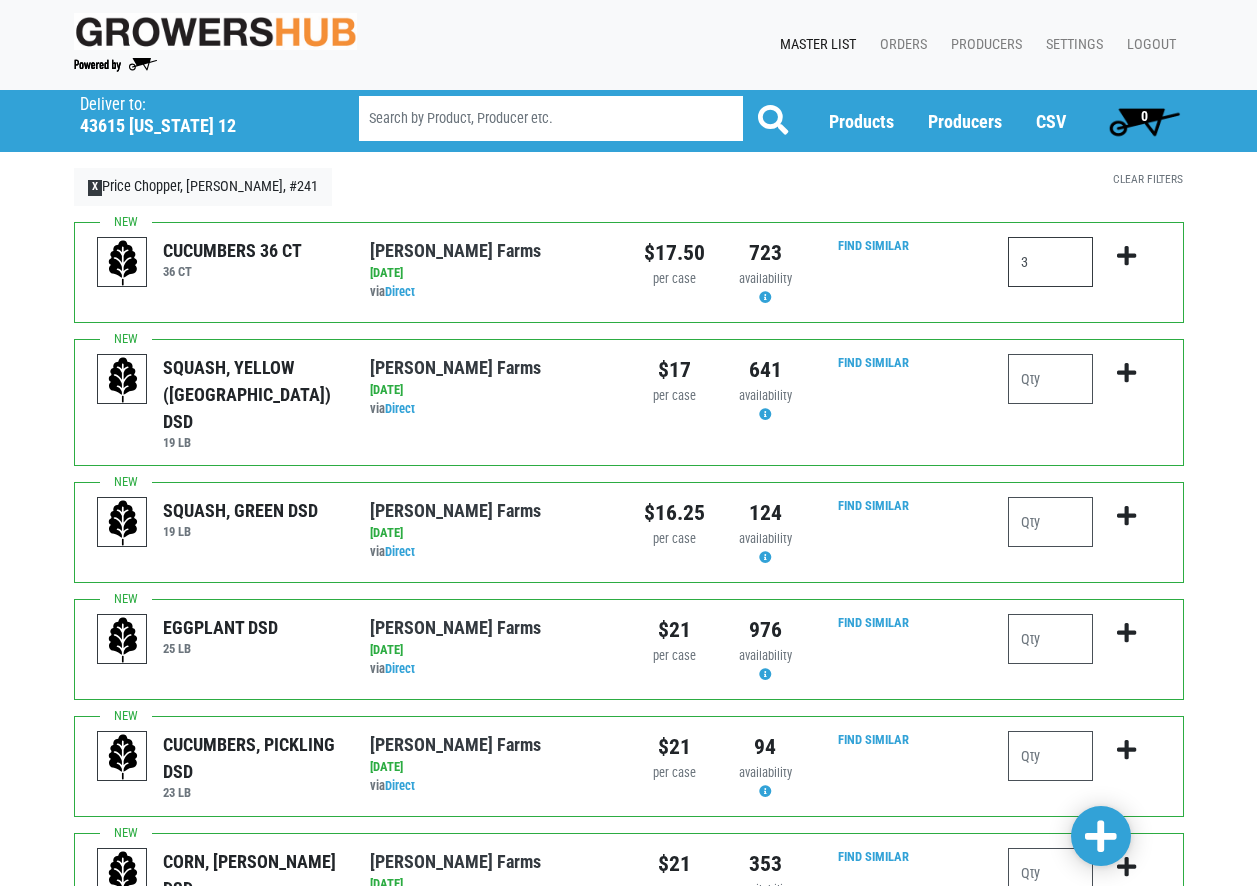 type on "3" 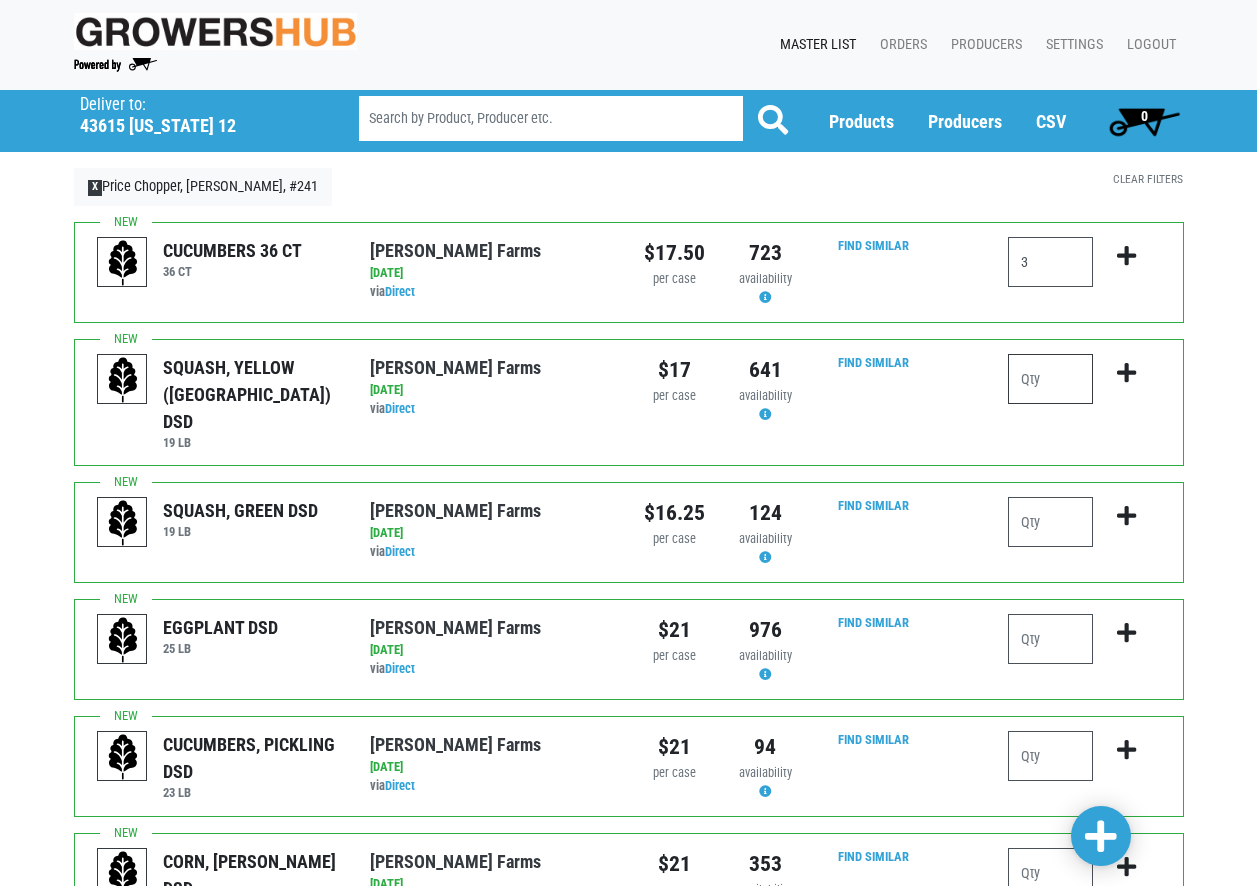 click at bounding box center [1050, 379] 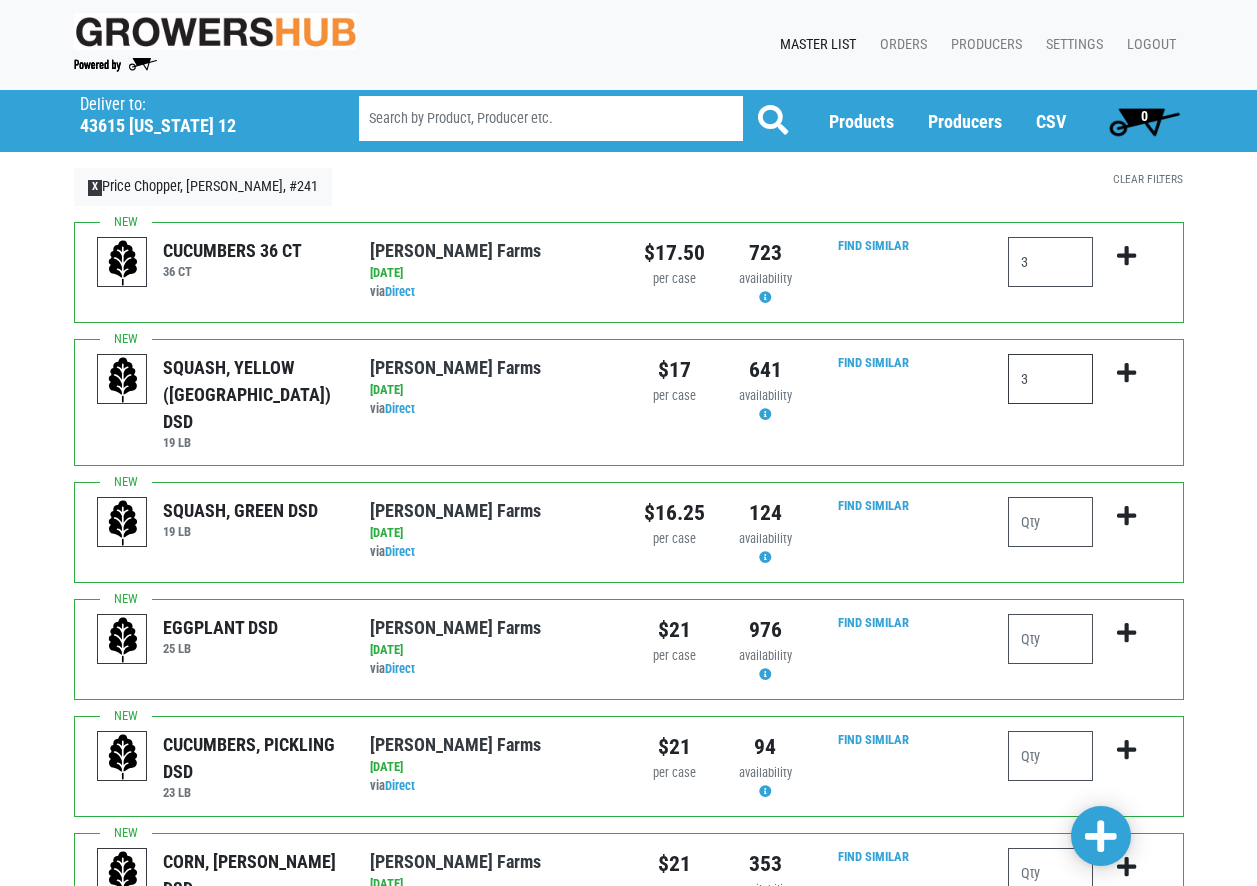 type on "3" 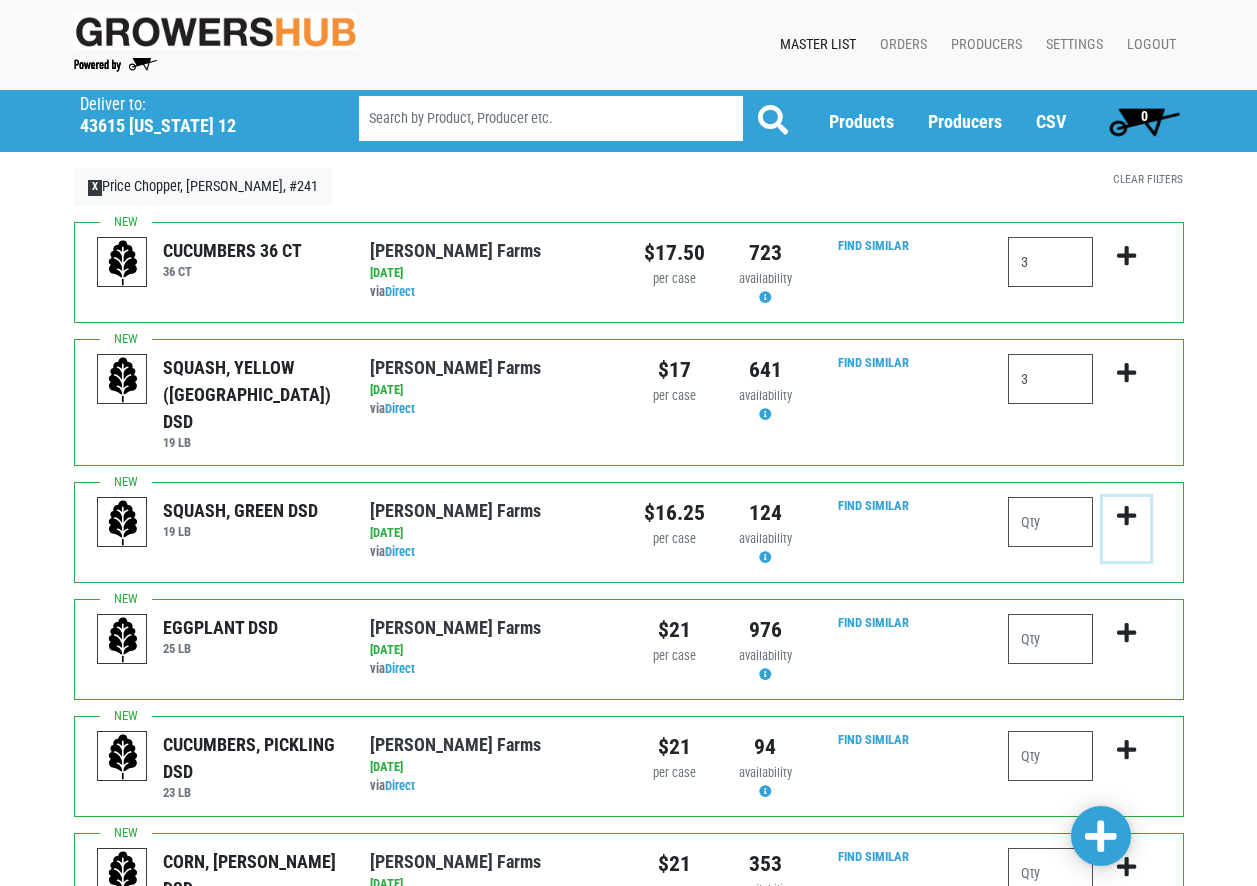 click at bounding box center (1126, 516) 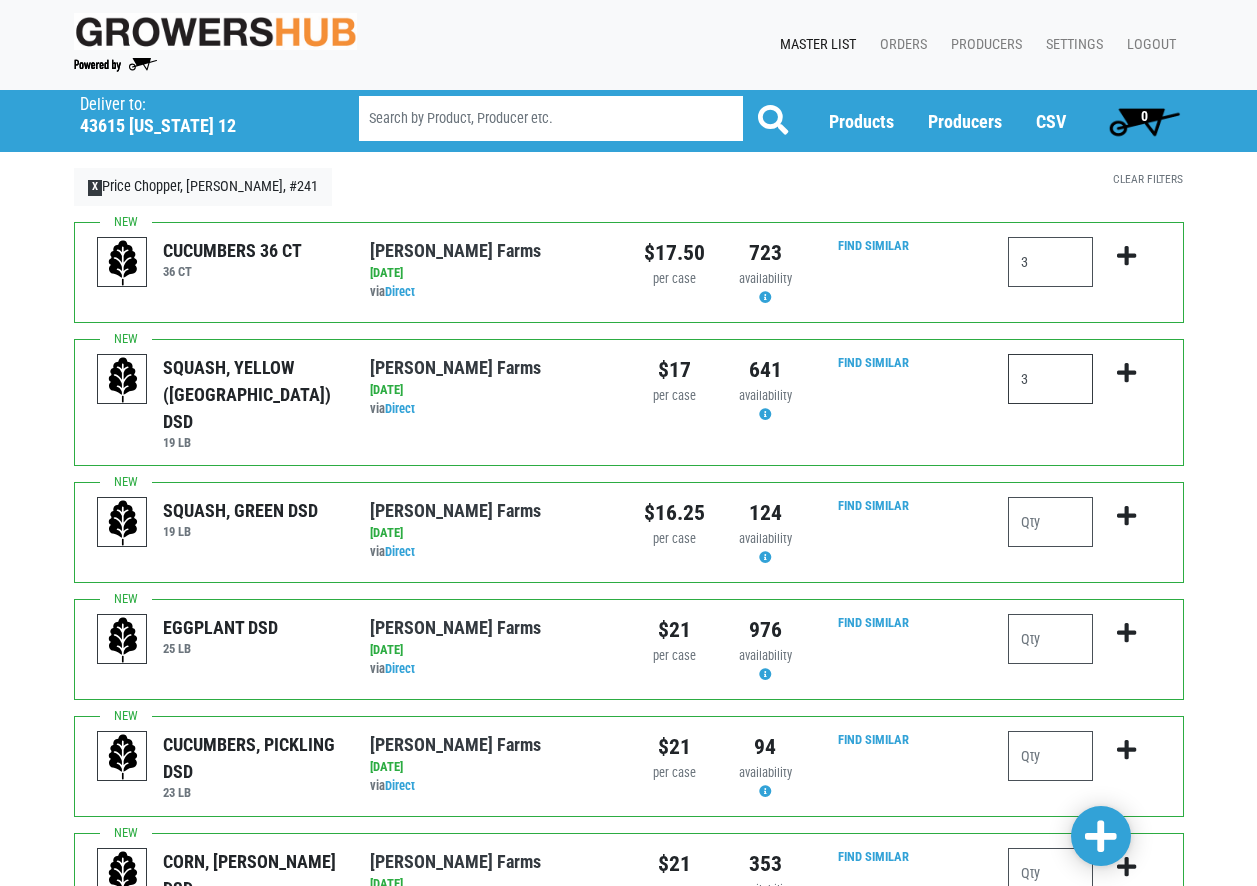 click on "3" at bounding box center [1050, 379] 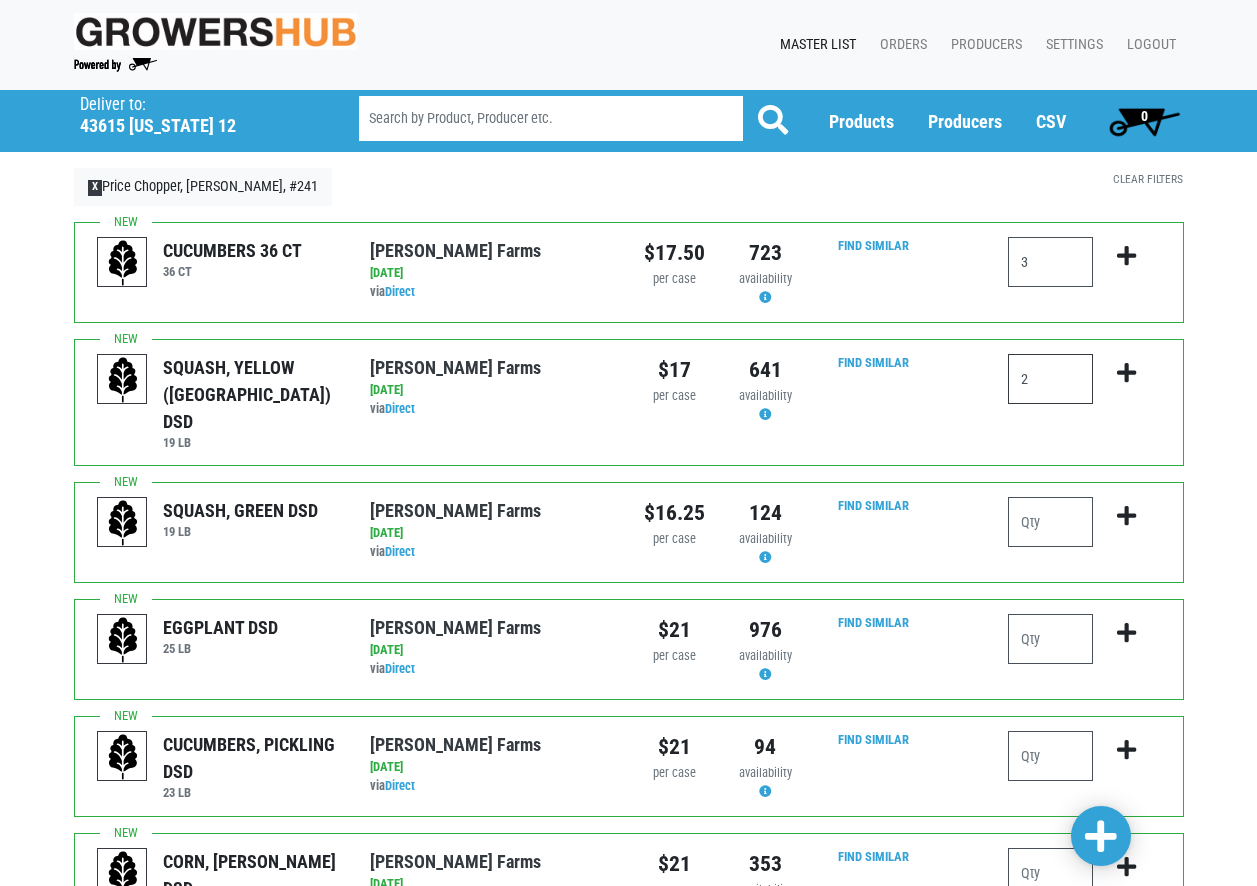 type on "2" 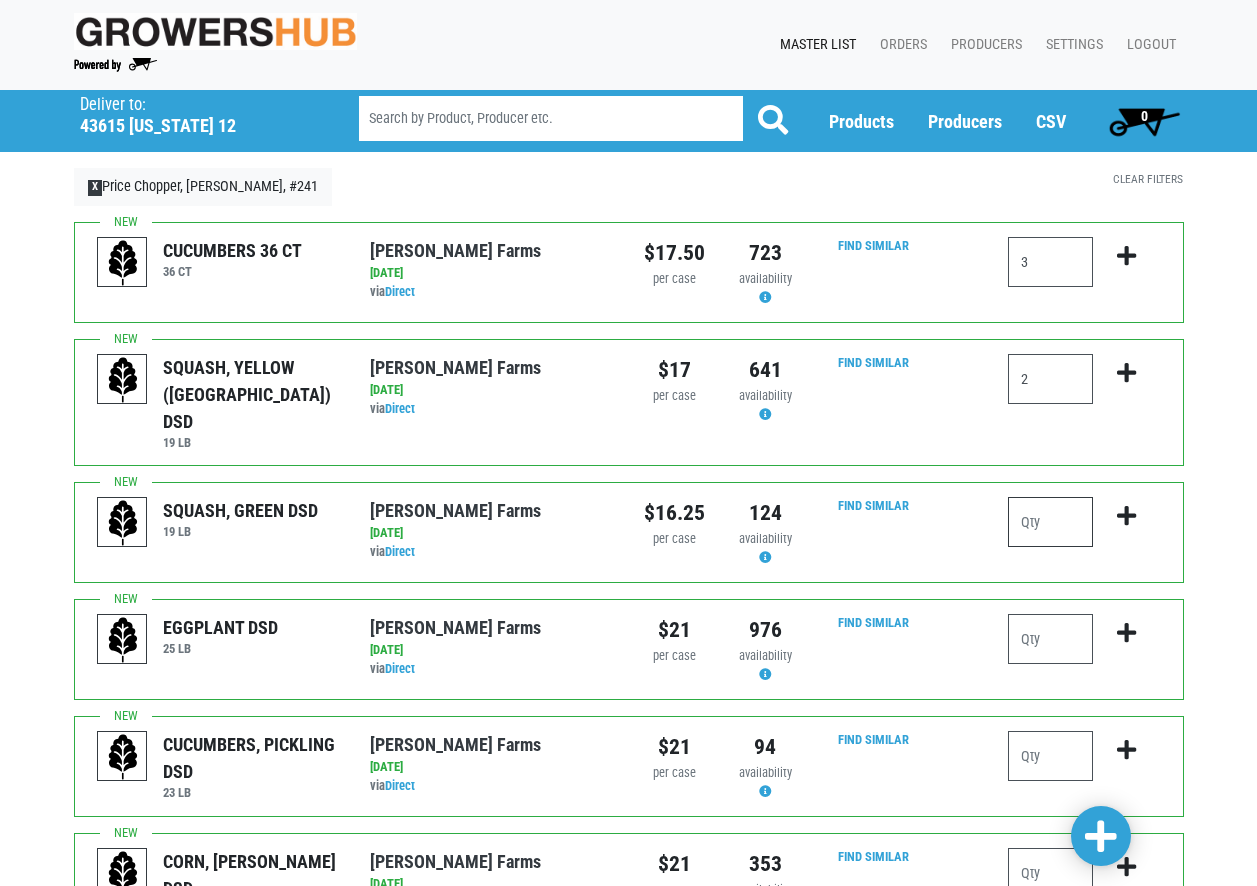 click at bounding box center [1050, 522] 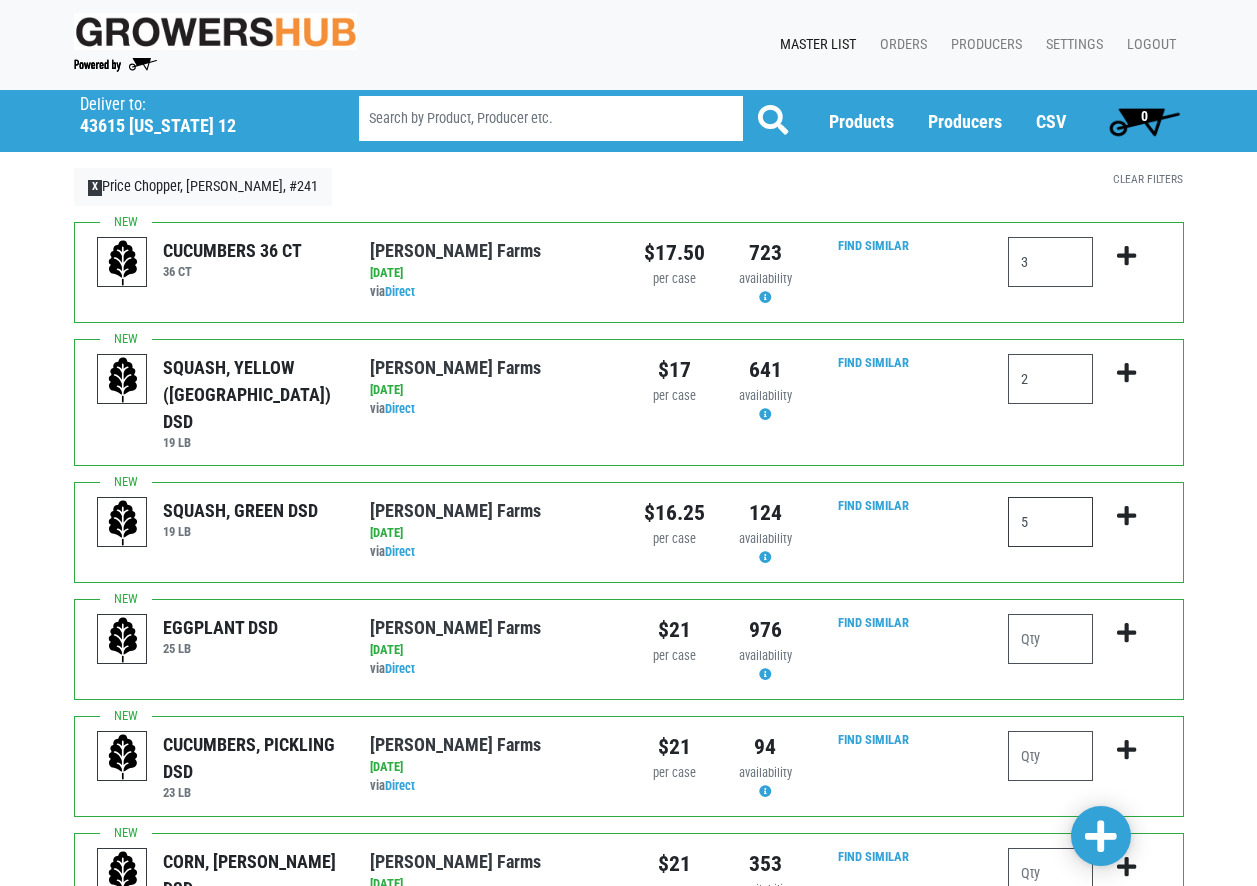 type on "5" 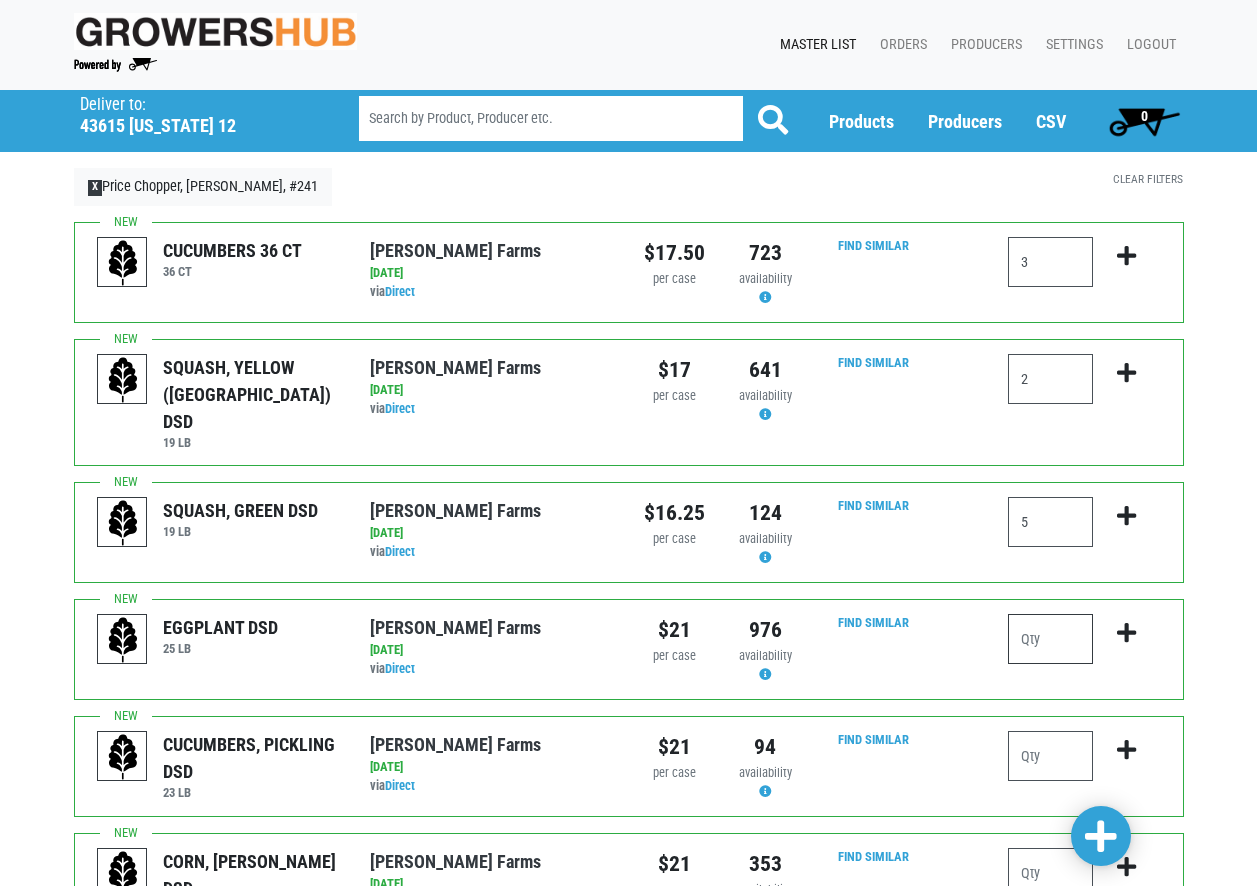 click at bounding box center (1050, 639) 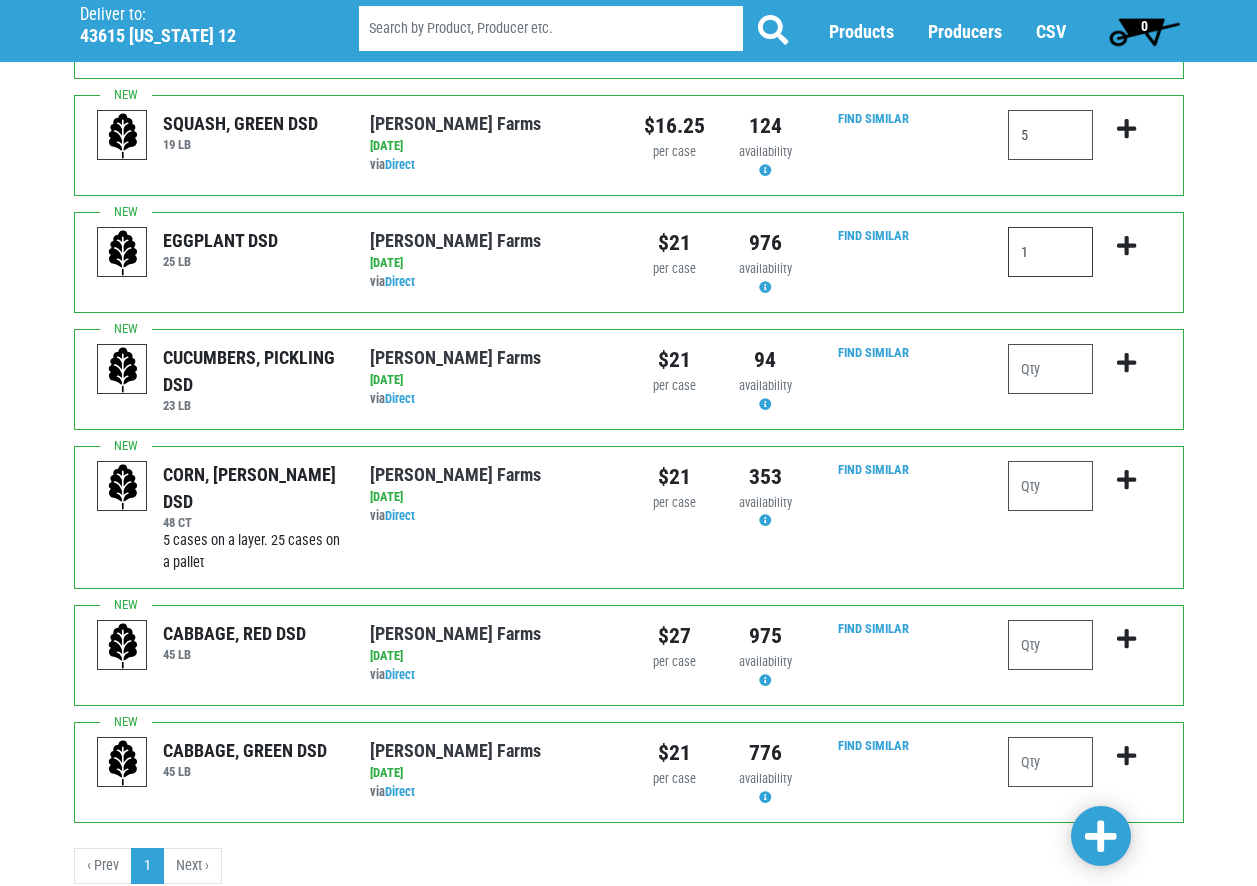 scroll, scrollTop: 400, scrollLeft: 0, axis: vertical 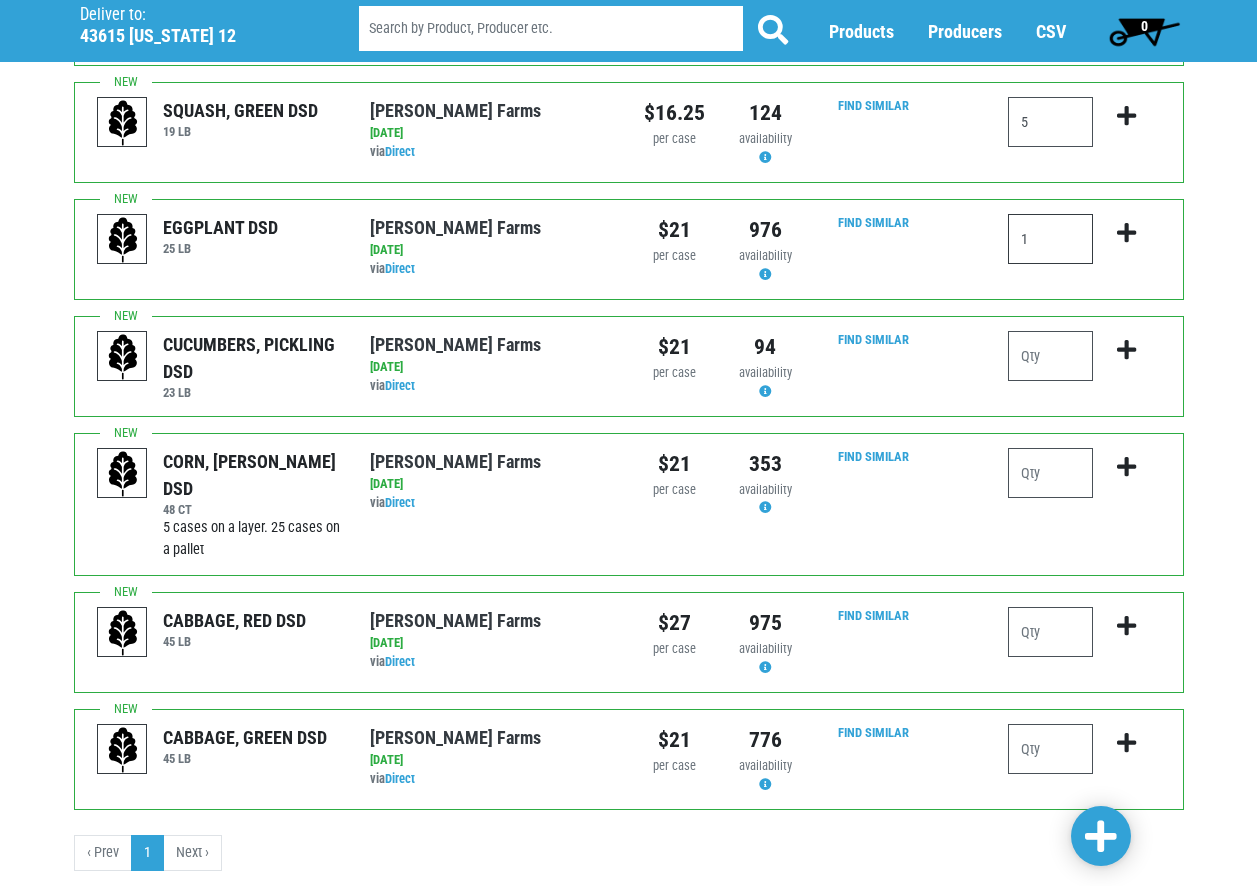 type on "1" 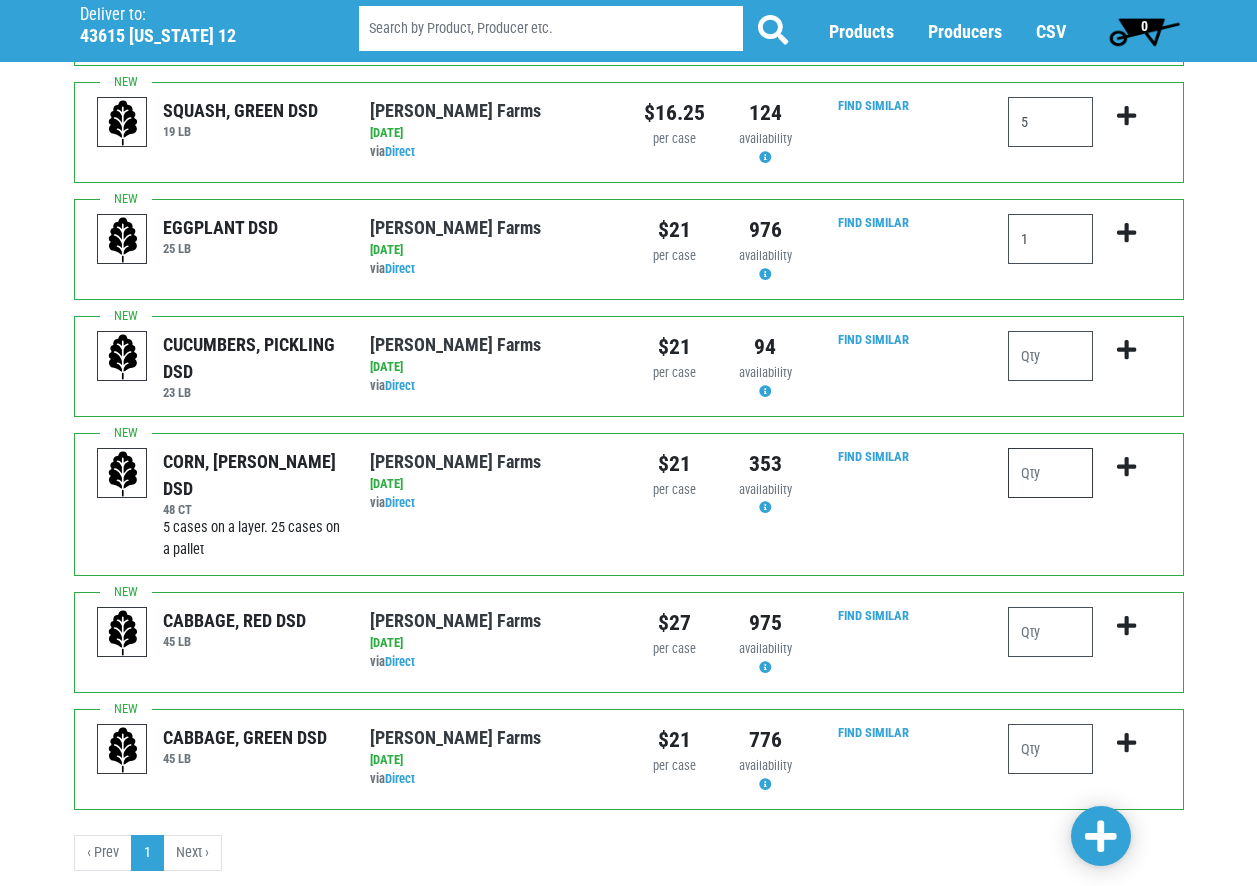 click at bounding box center (1050, 473) 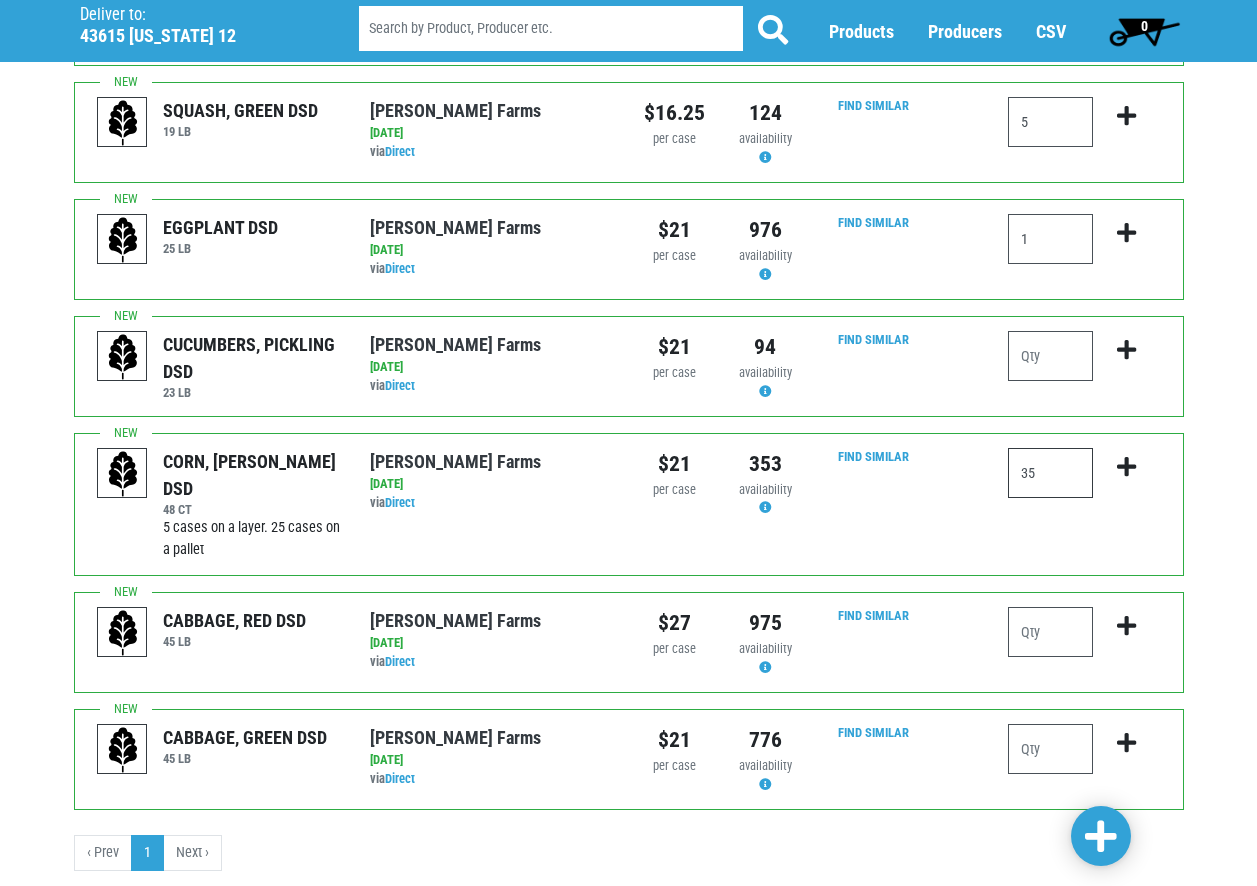 type on "35" 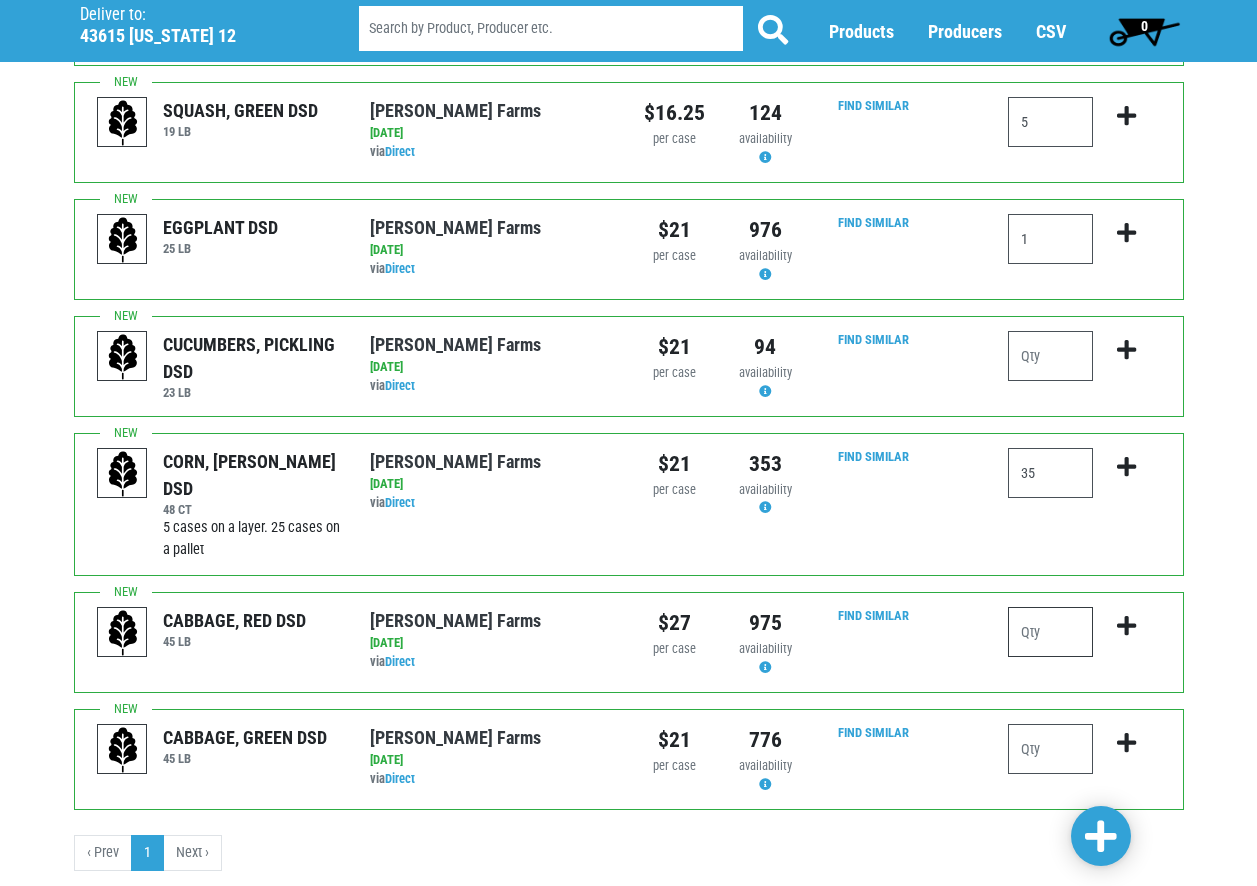 click at bounding box center [1050, 632] 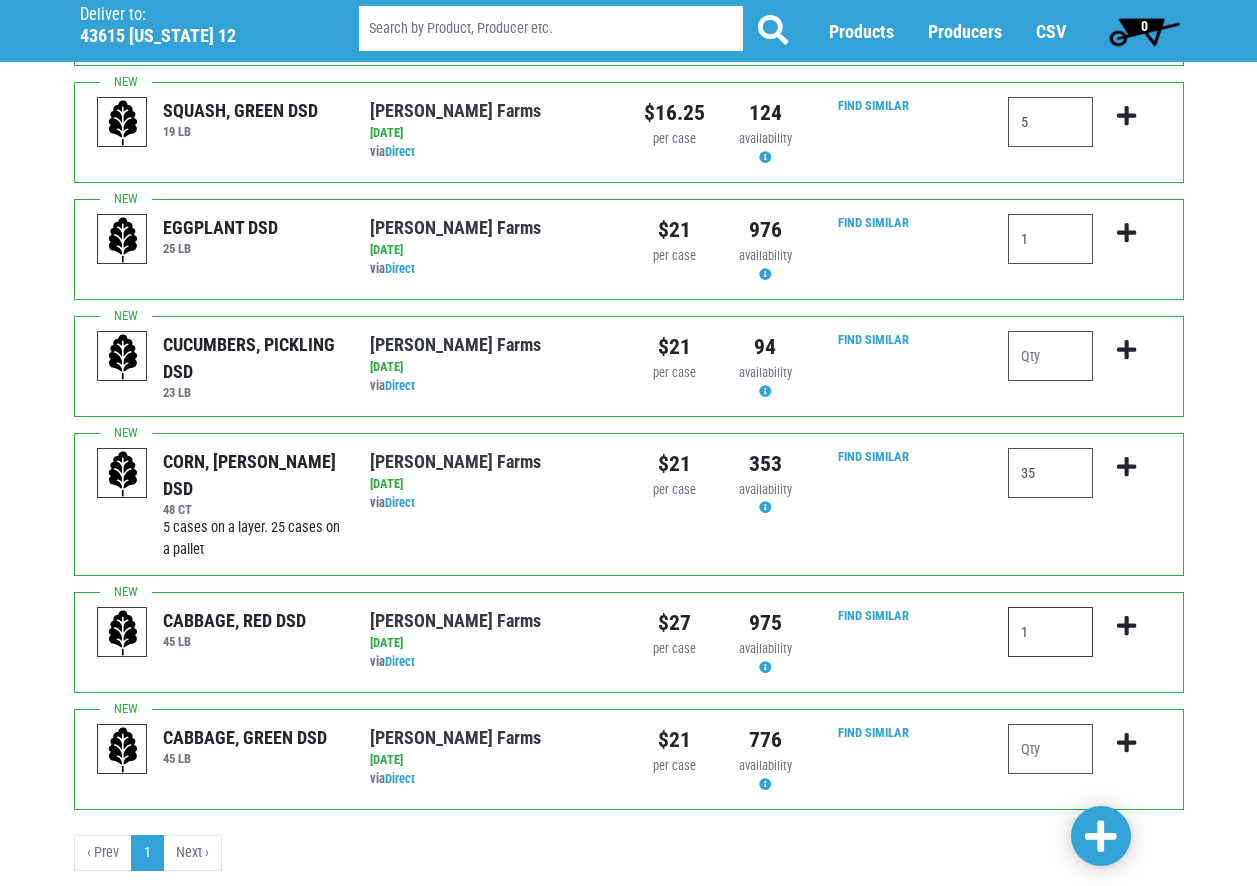 type on "1" 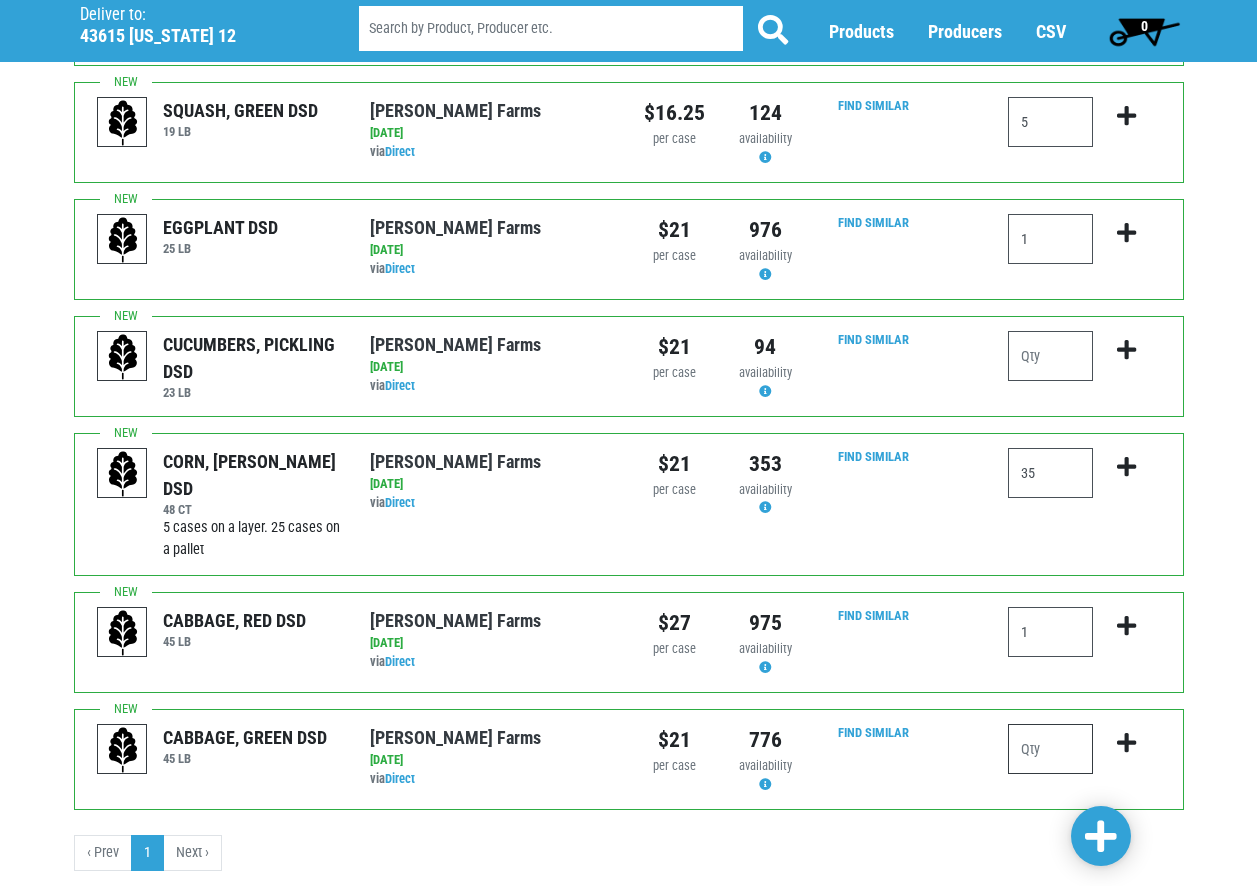 click at bounding box center [1050, 749] 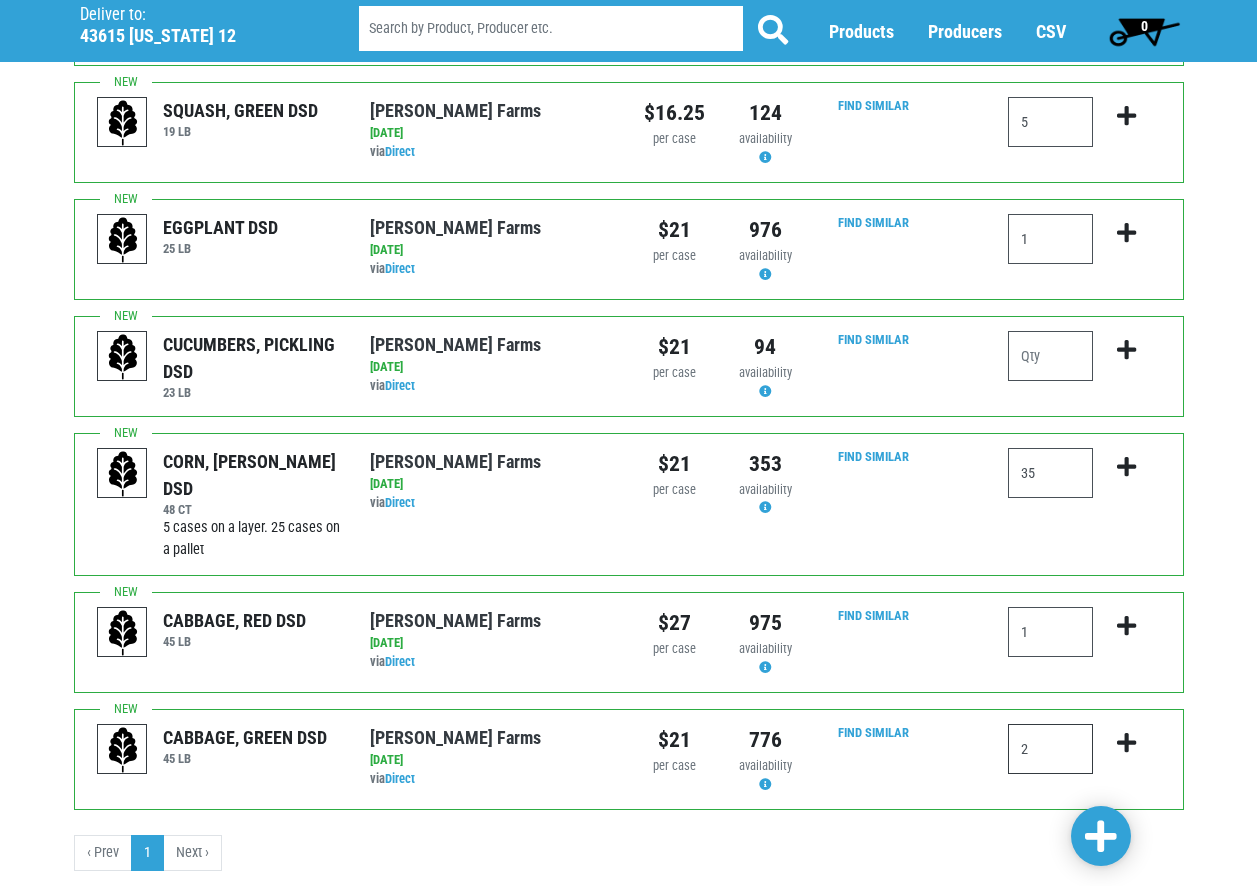 type on "2" 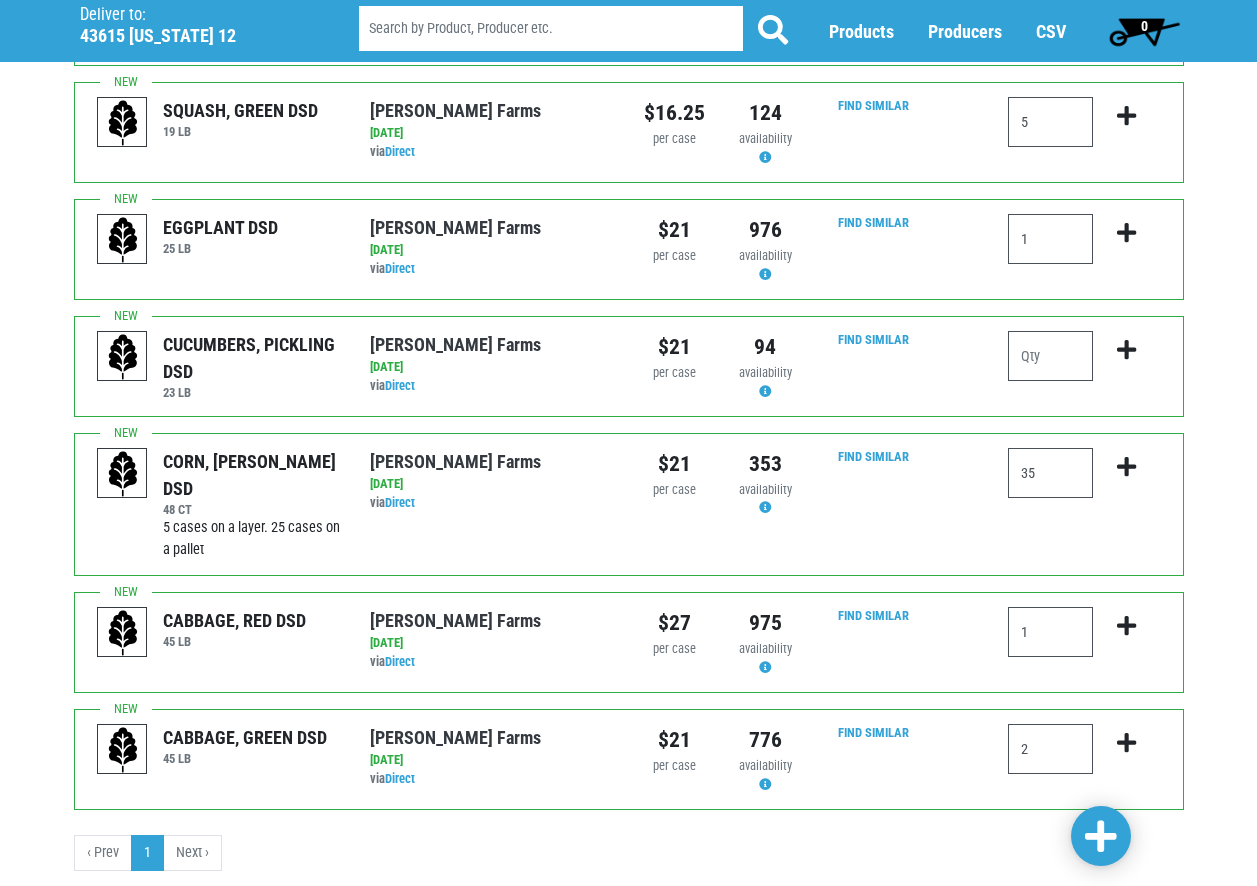 click at bounding box center (1101, 837) 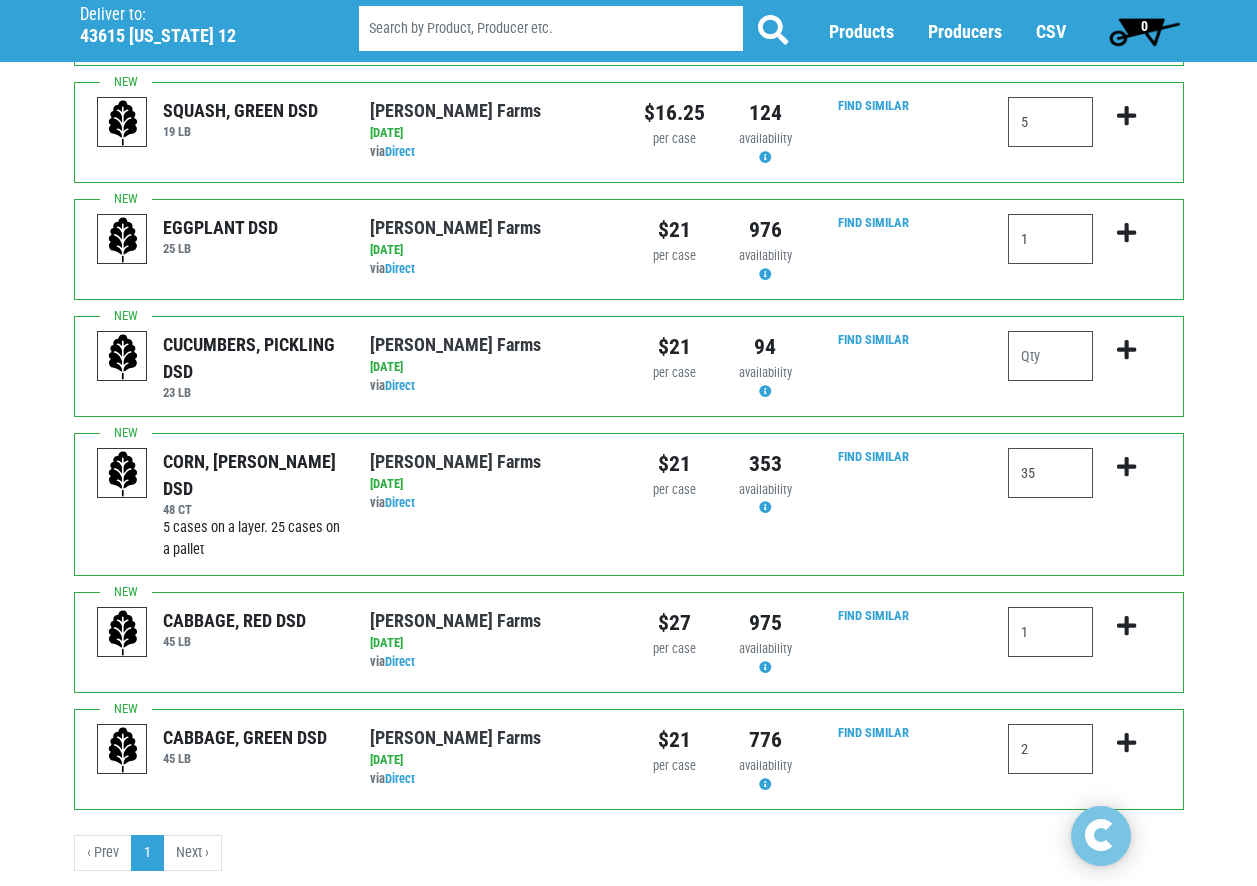 scroll, scrollTop: 430, scrollLeft: 0, axis: vertical 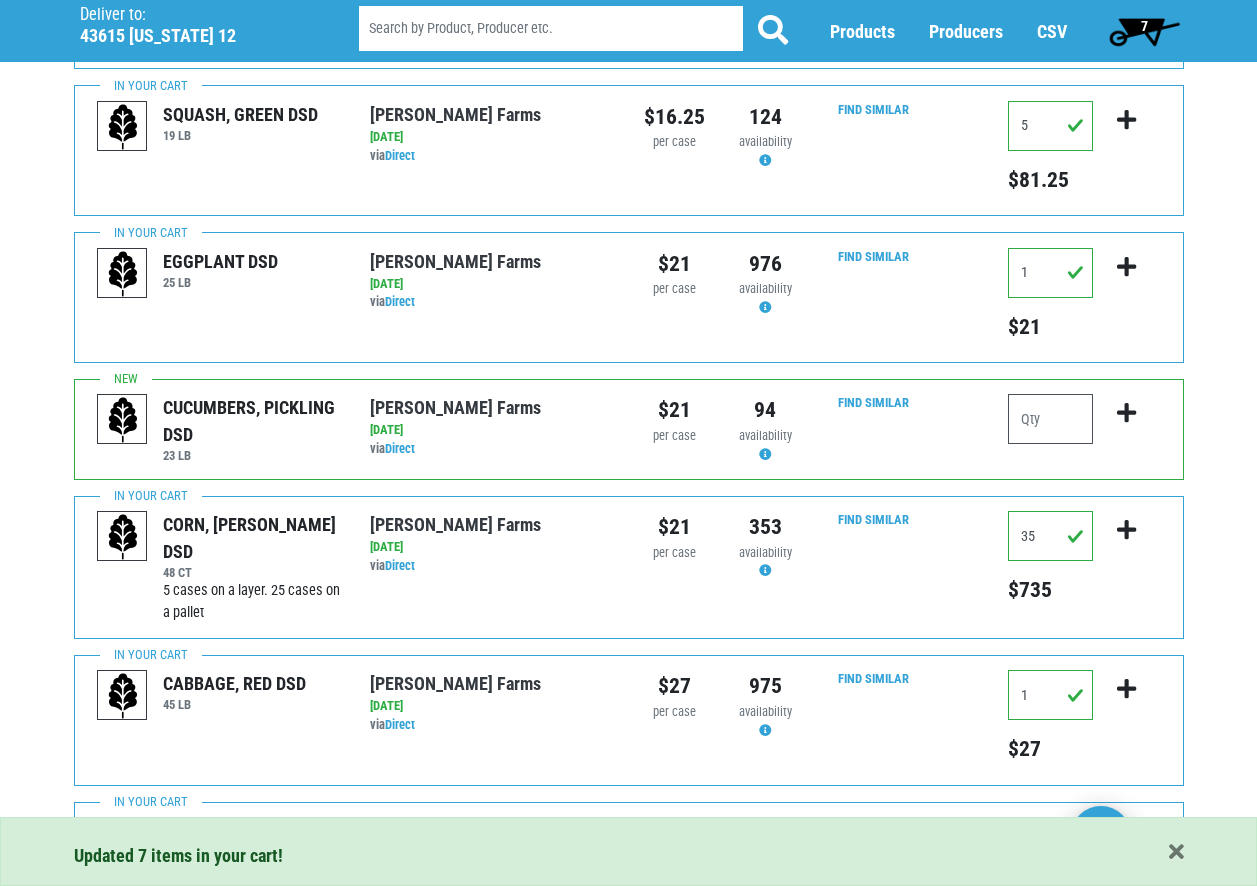 click on "7" at bounding box center (1144, 26) 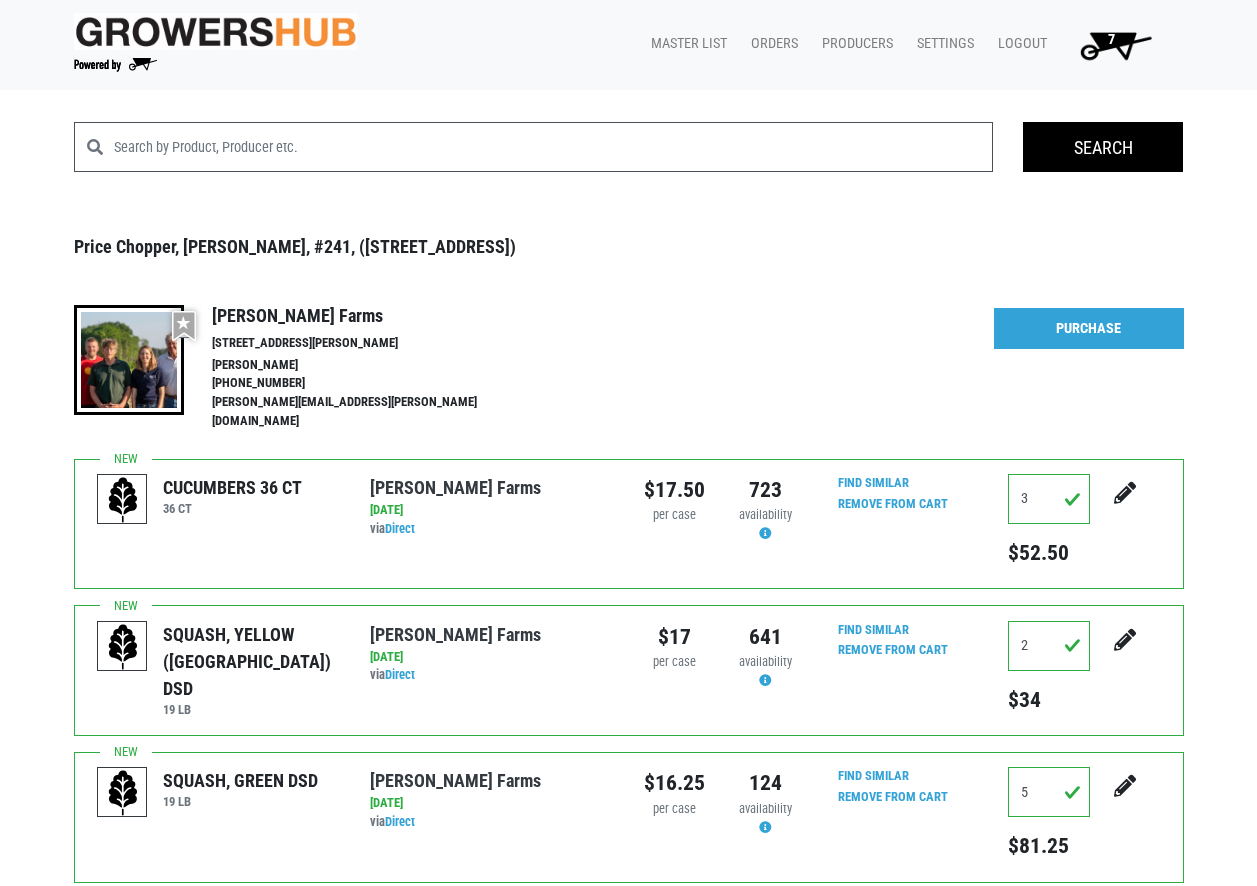 scroll, scrollTop: 100, scrollLeft: 0, axis: vertical 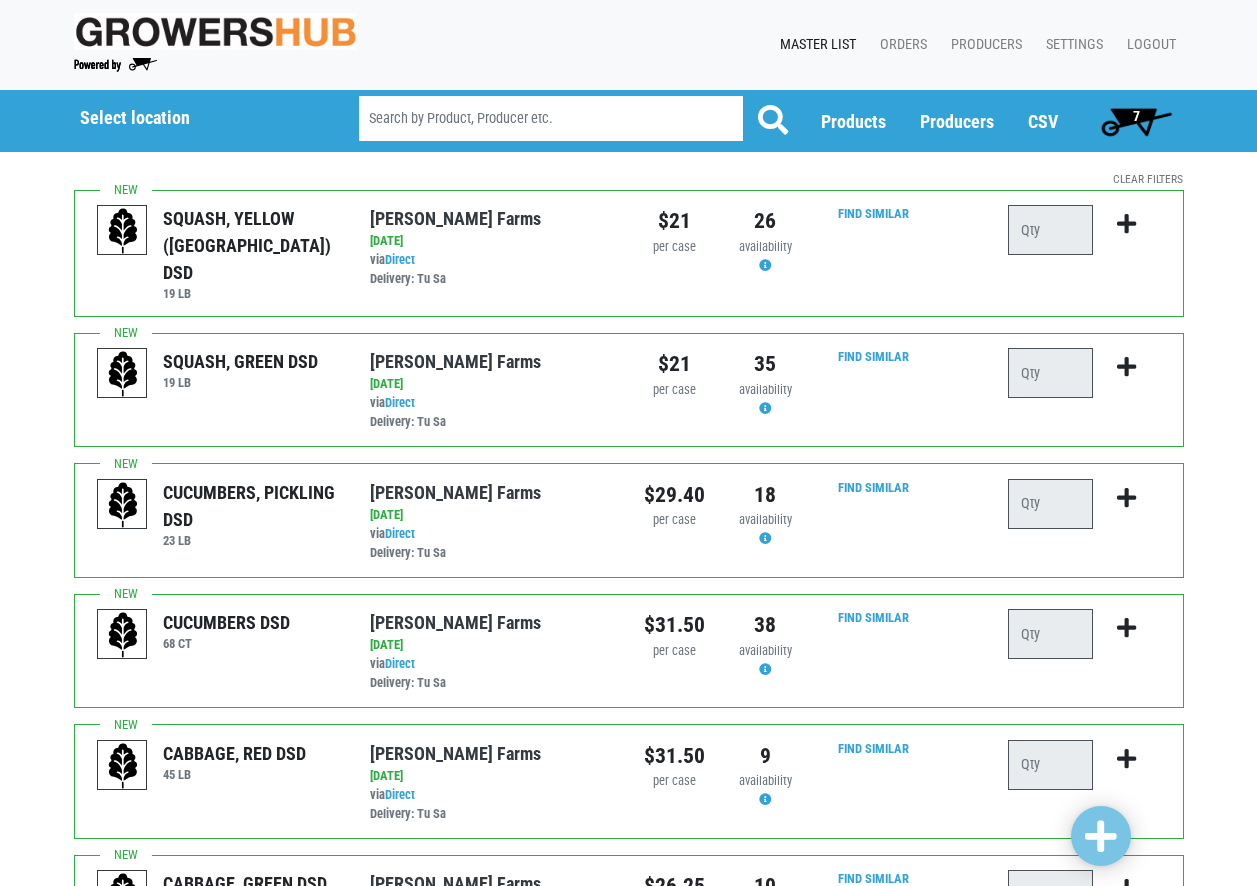 select on "d4957a45-adac-4bf1-b422-ef0aad5bdc46" 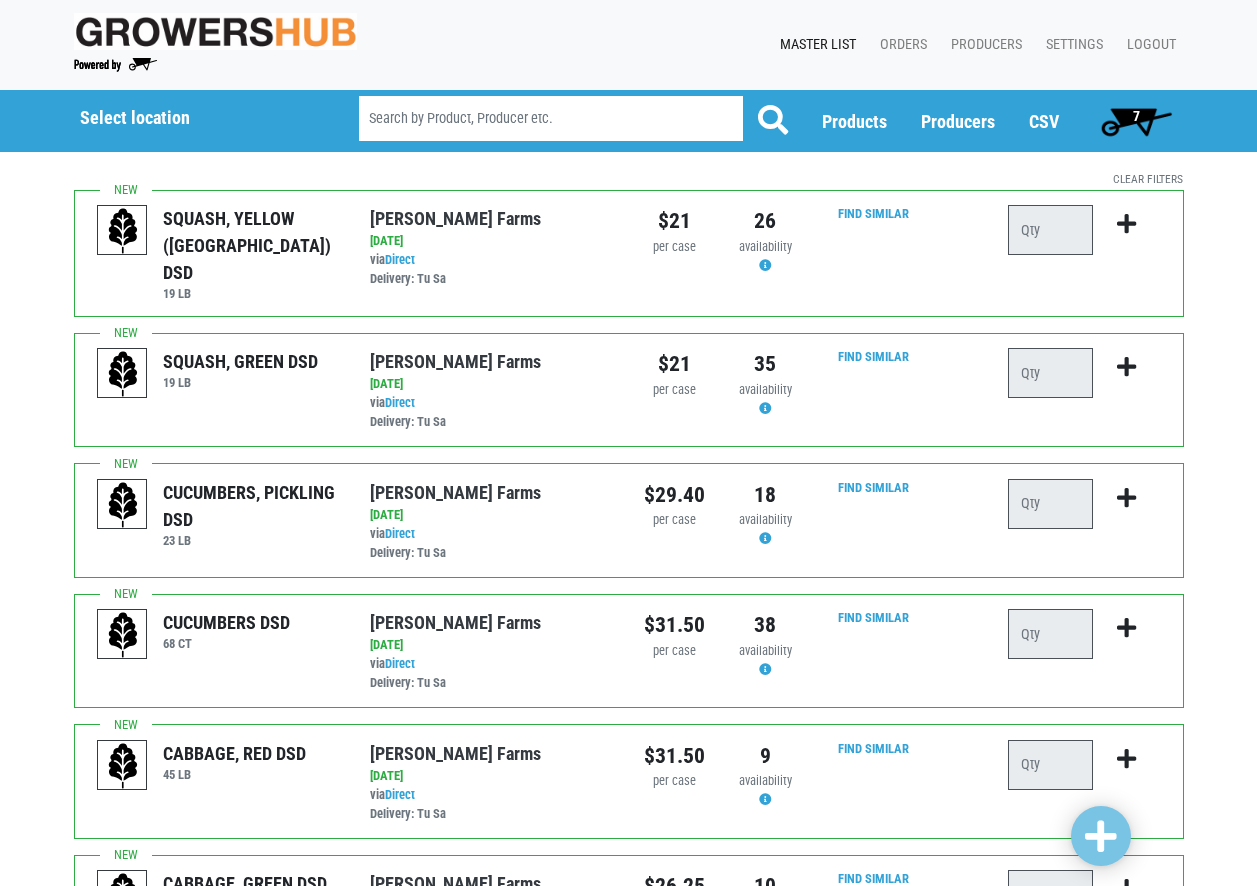 click on "7" at bounding box center (1136, 116) 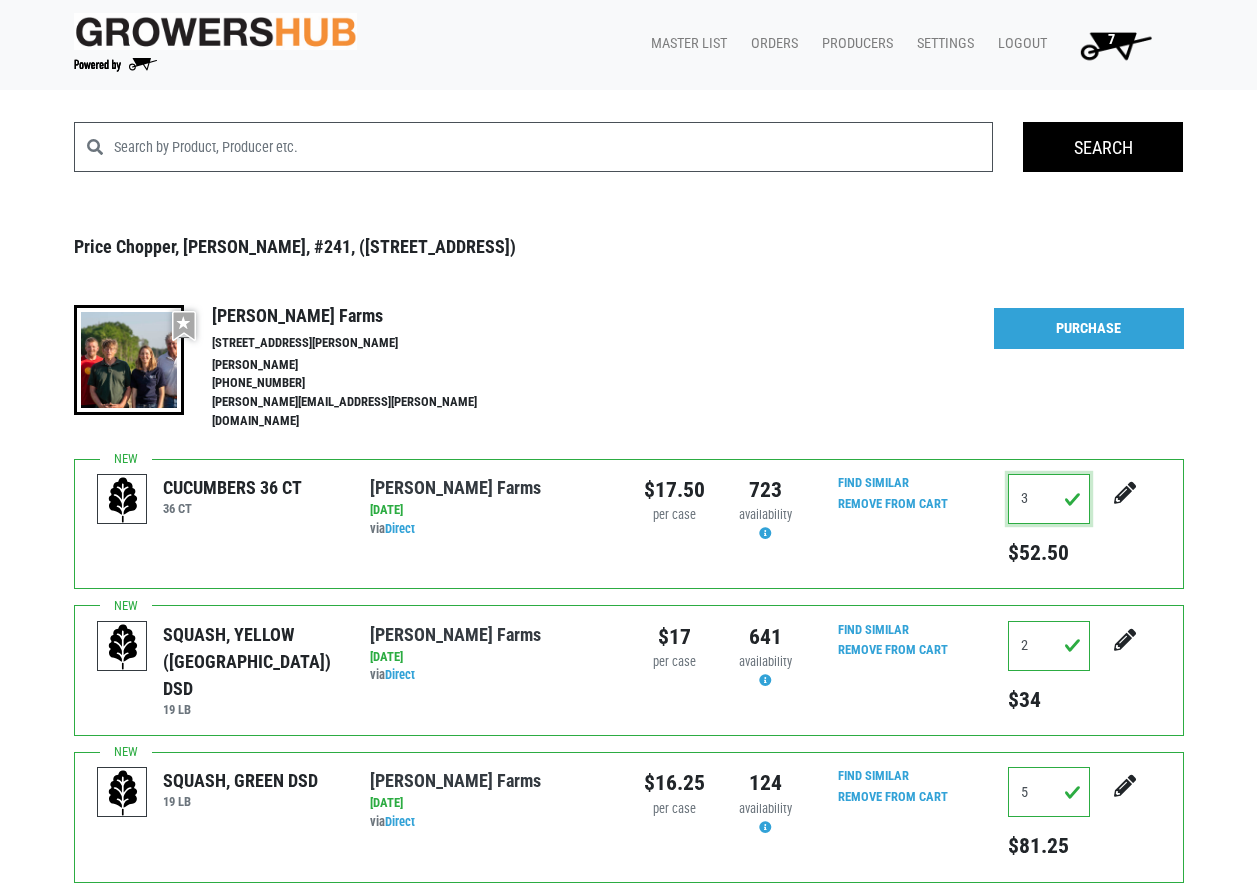 drag, startPoint x: 1037, startPoint y: 477, endPoint x: 975, endPoint y: 476, distance: 62.008064 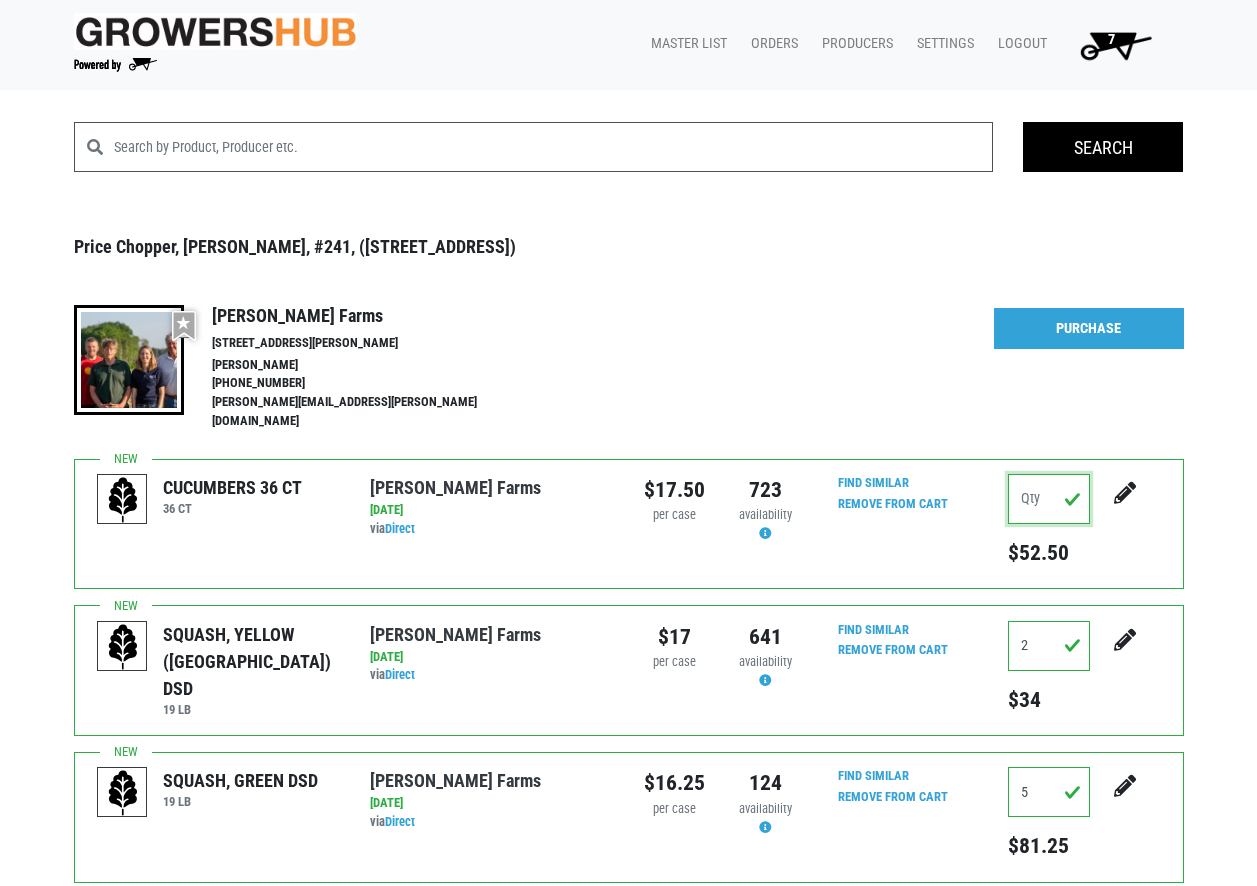 type 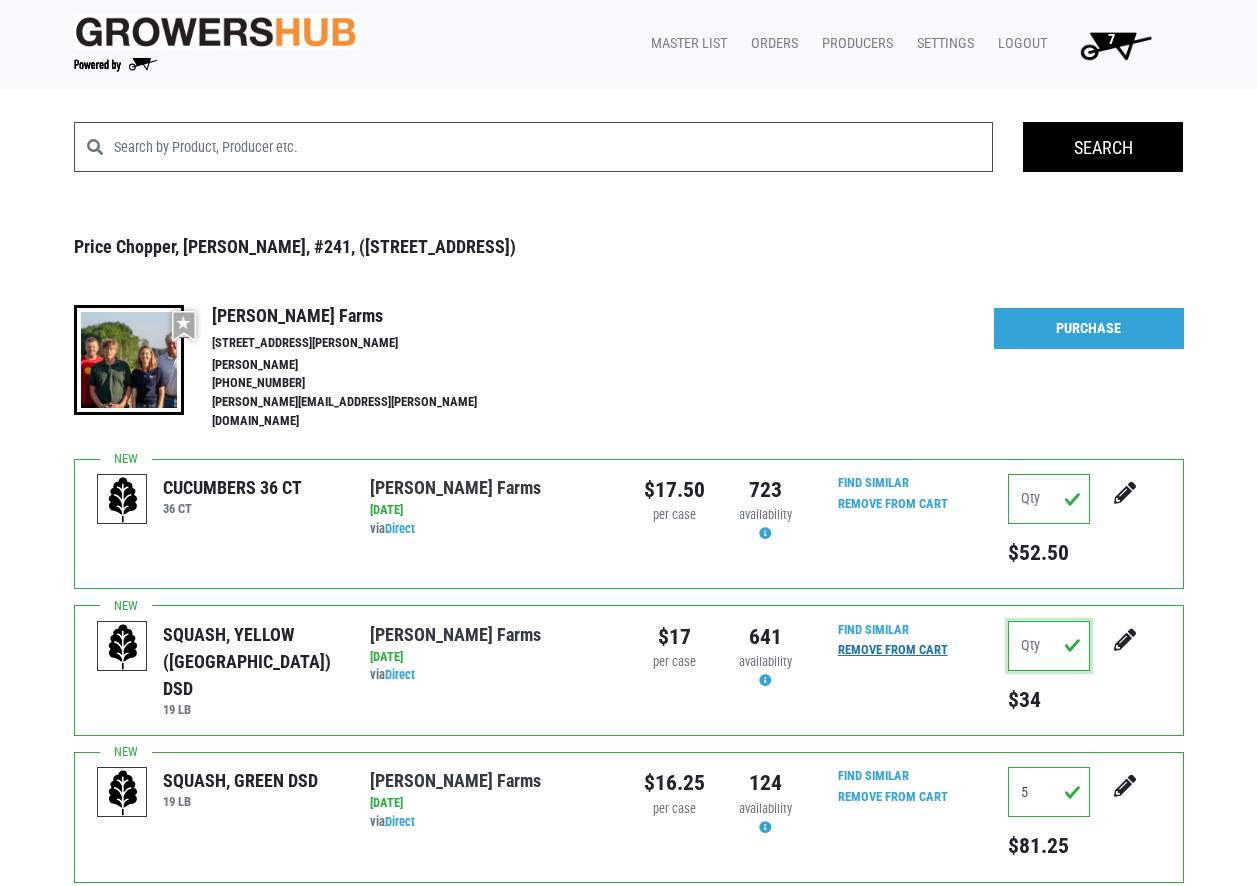 drag, startPoint x: 1047, startPoint y: 629, endPoint x: 922, endPoint y: 628, distance: 125.004 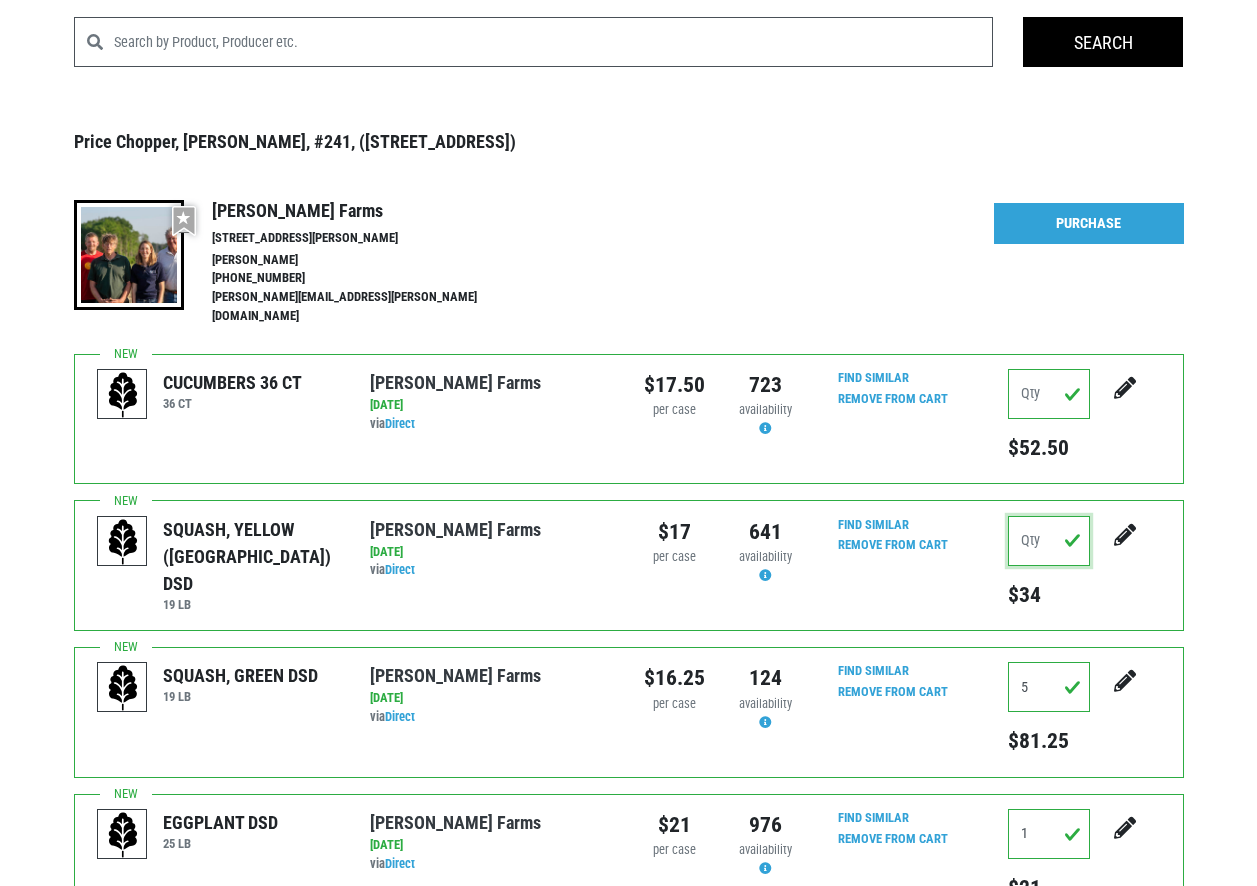 scroll, scrollTop: 300, scrollLeft: 0, axis: vertical 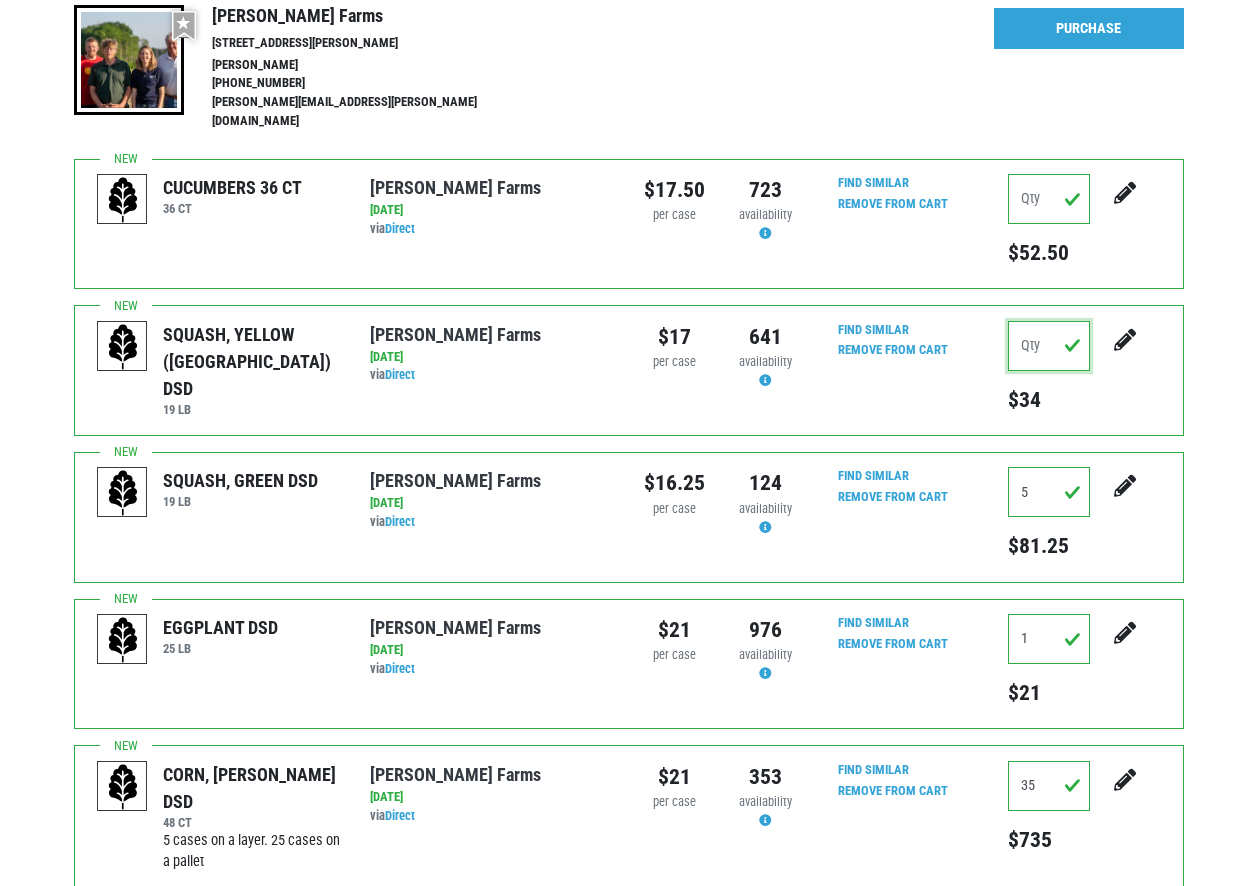 type 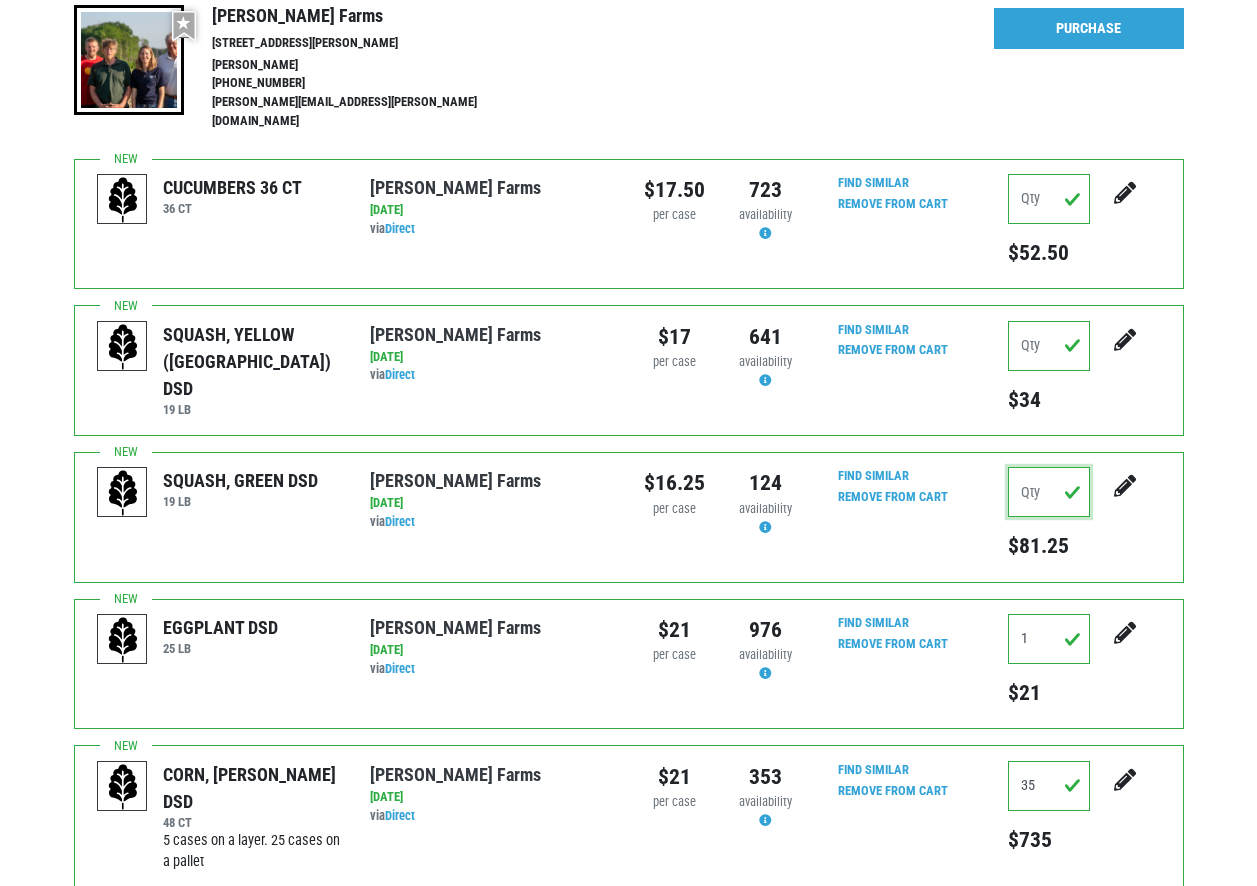 drag, startPoint x: 1027, startPoint y: 479, endPoint x: 965, endPoint y: 477, distance: 62.03225 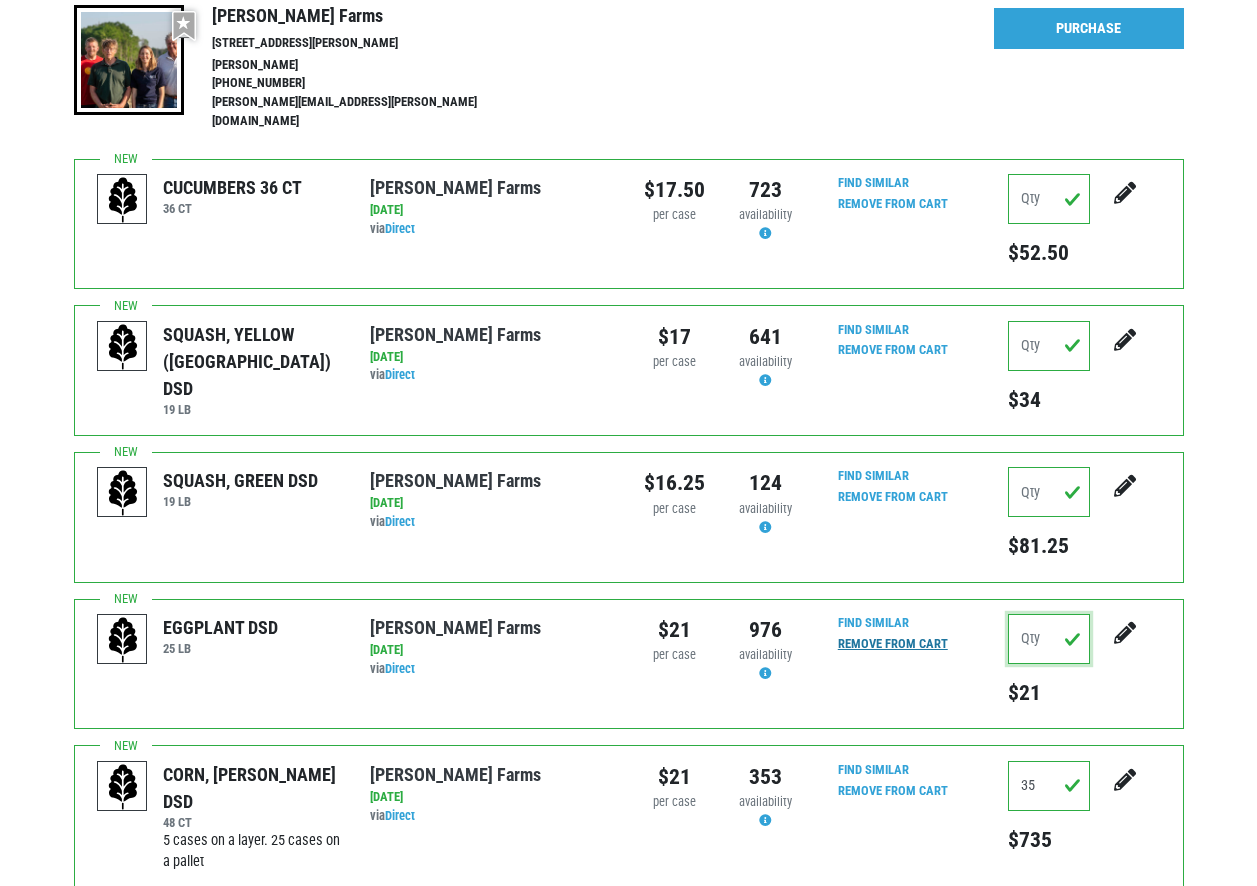 drag, startPoint x: 1038, startPoint y: 630, endPoint x: 958, endPoint y: 629, distance: 80.00625 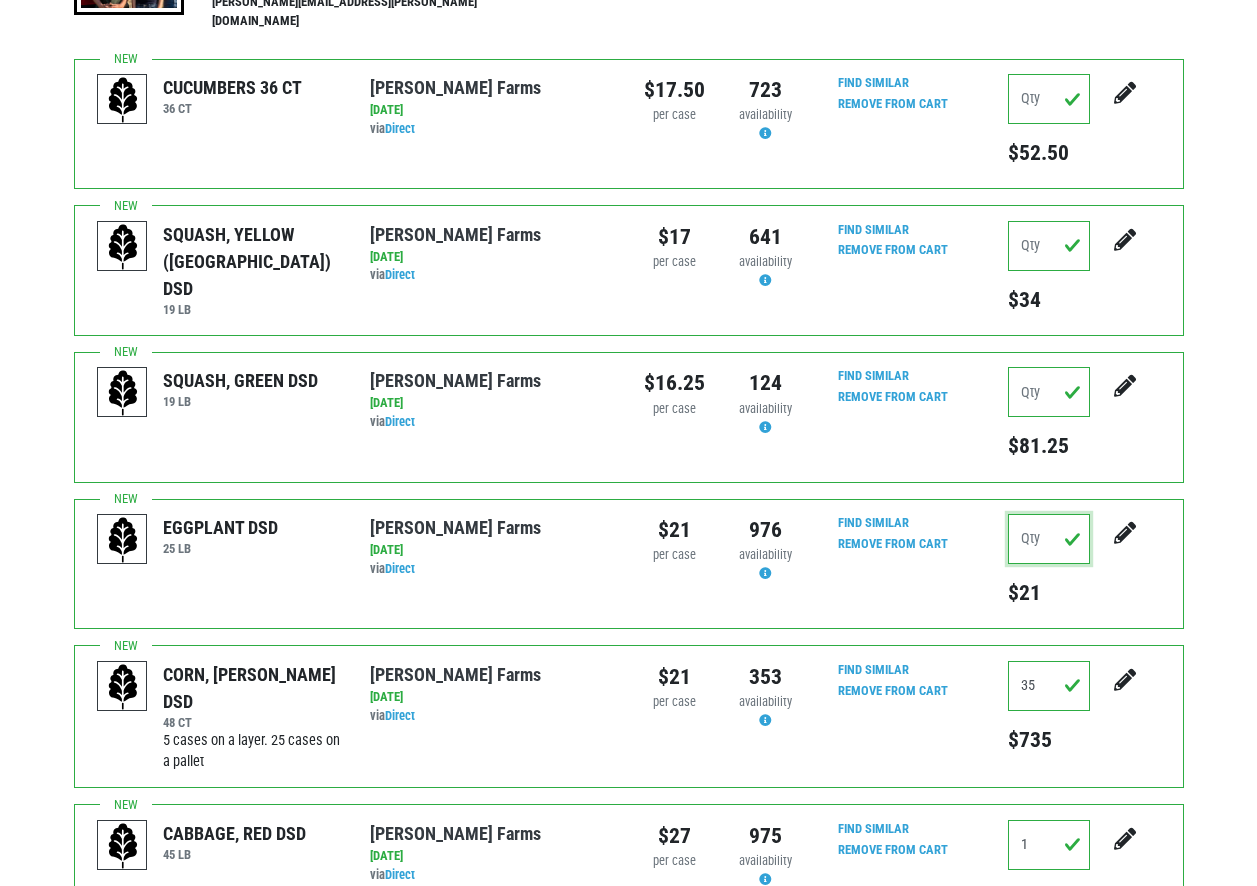 scroll, scrollTop: 600, scrollLeft: 0, axis: vertical 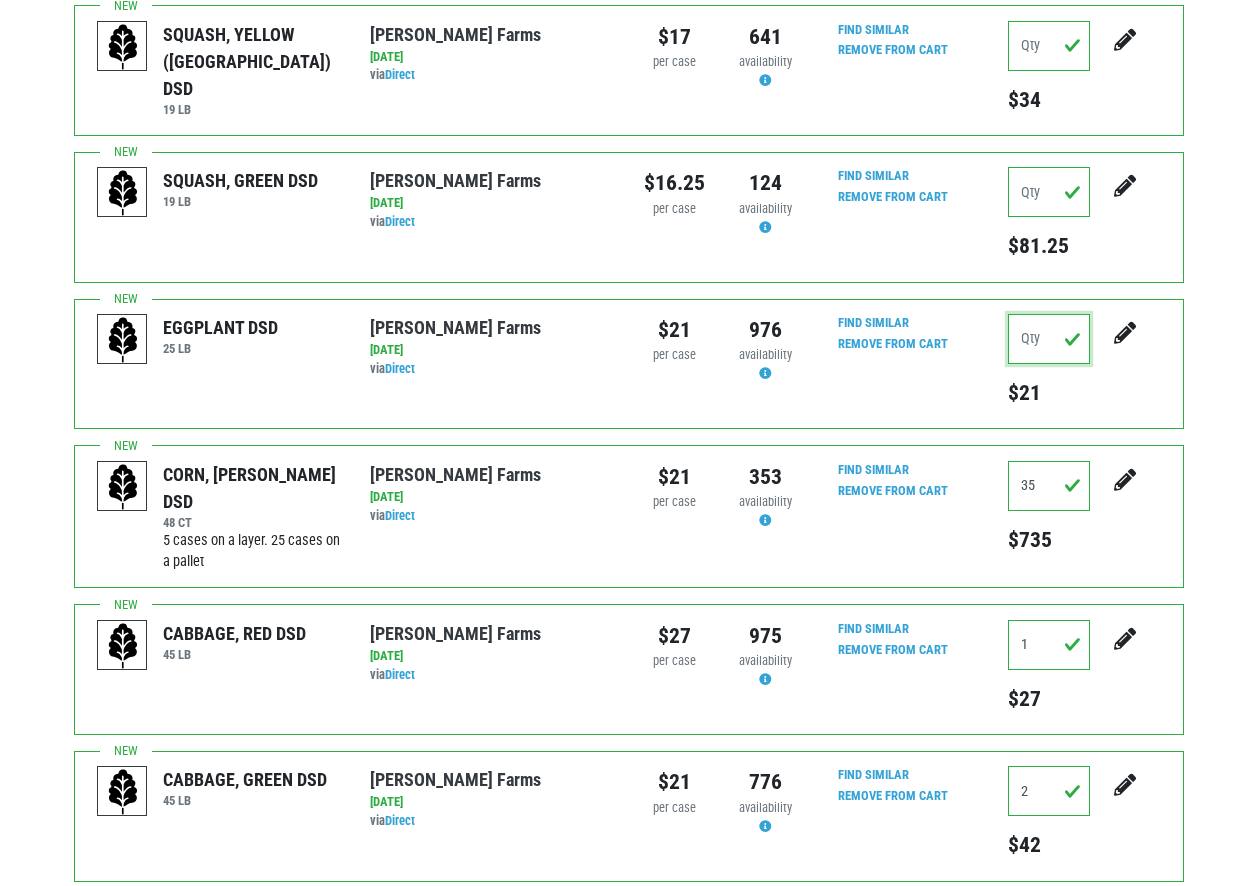 type 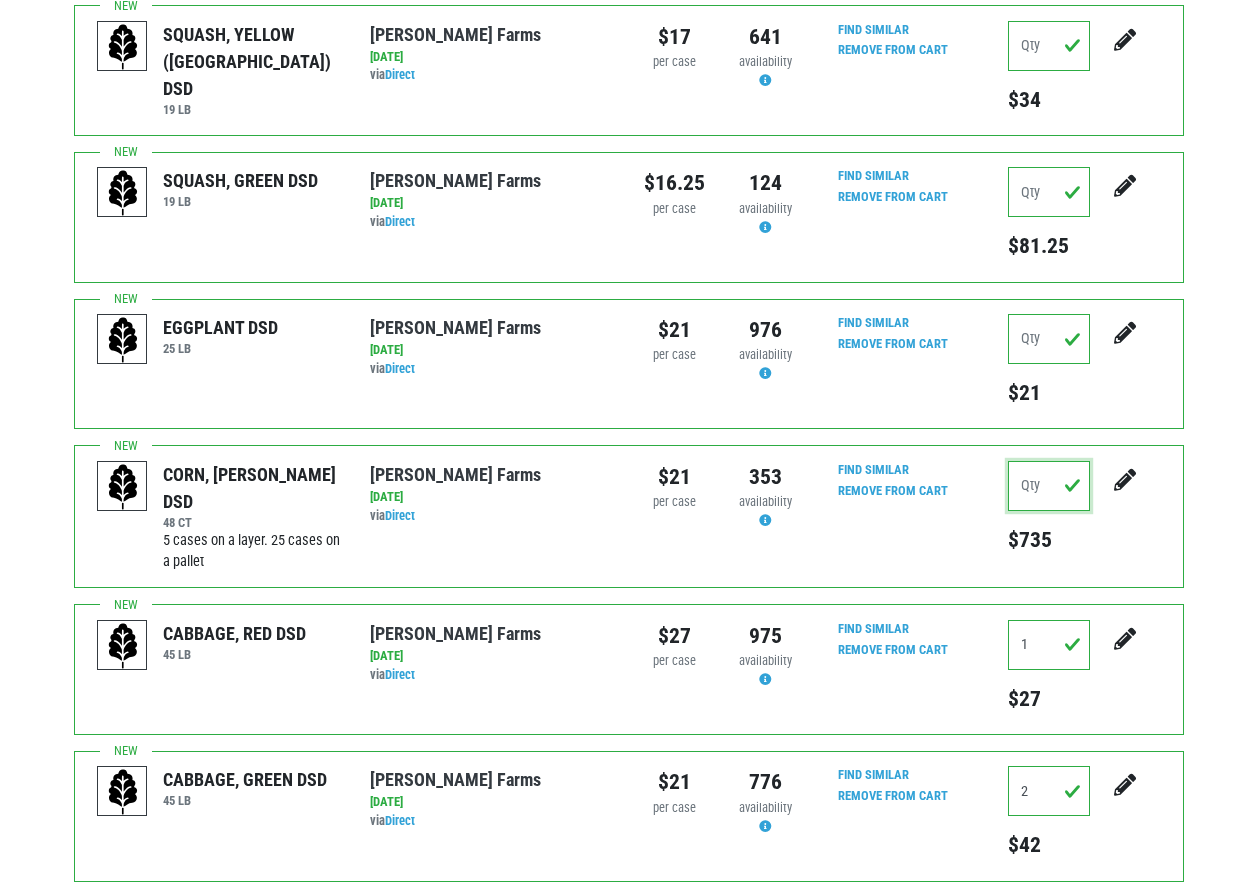 drag, startPoint x: 1045, startPoint y: 467, endPoint x: 988, endPoint y: 466, distance: 57.00877 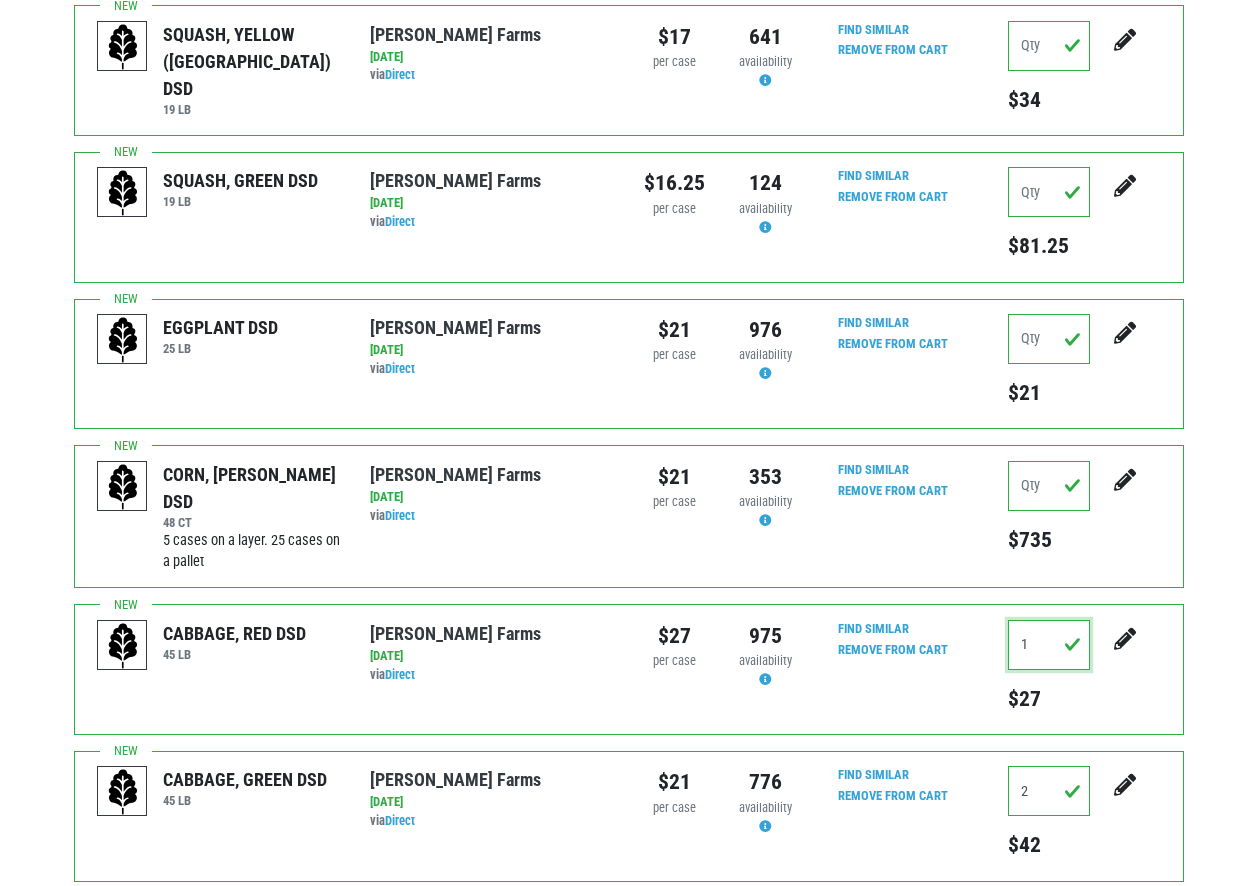 drag, startPoint x: 1044, startPoint y: 623, endPoint x: 971, endPoint y: 634, distance: 73.82411 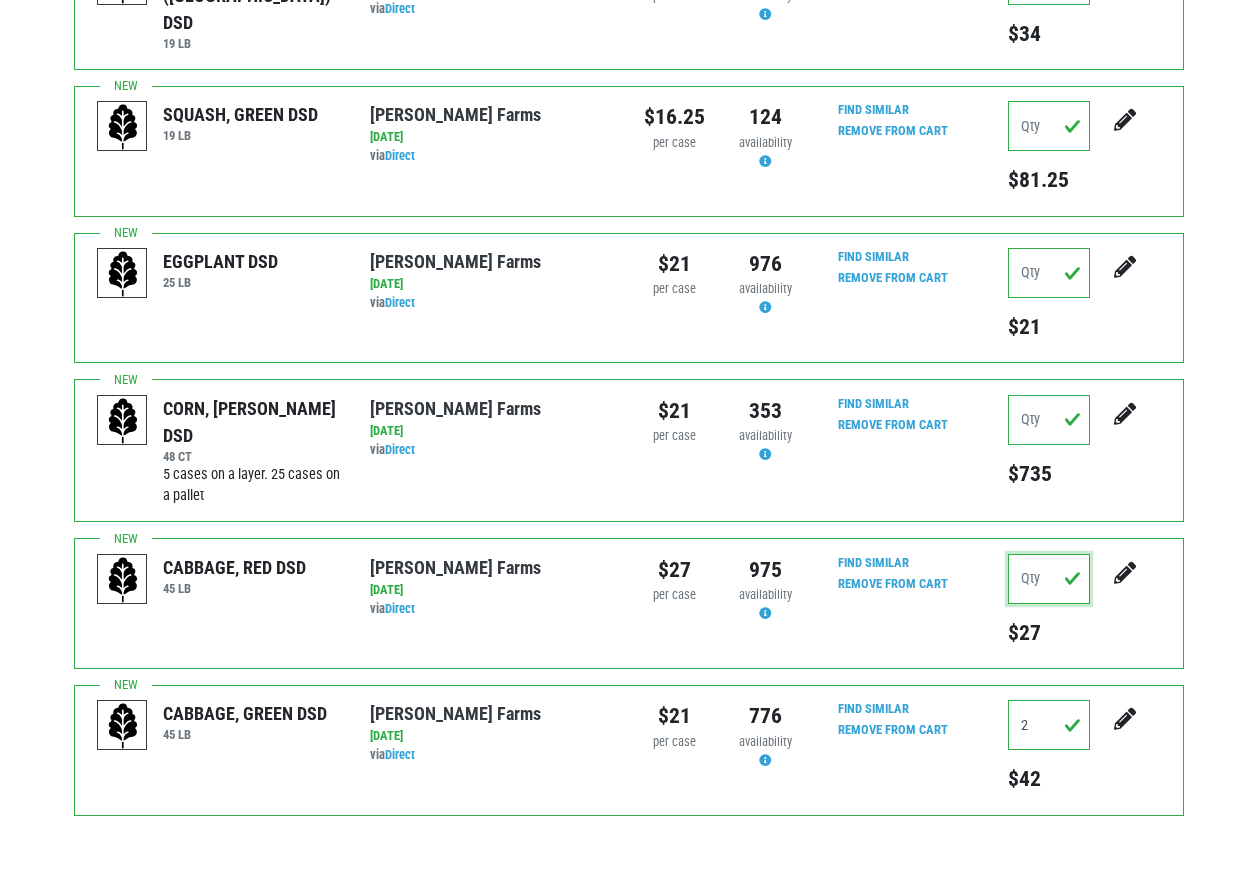 scroll, scrollTop: 755, scrollLeft: 0, axis: vertical 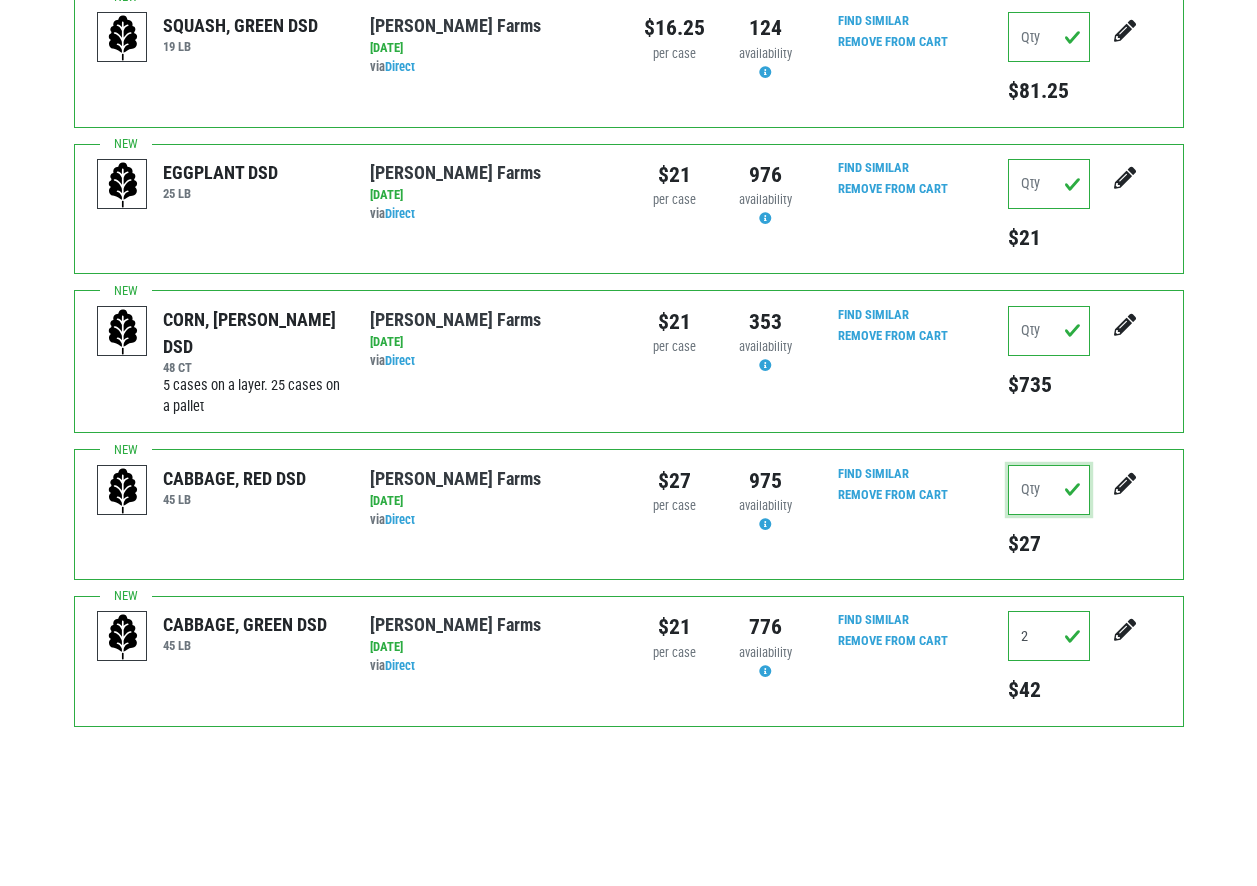 type 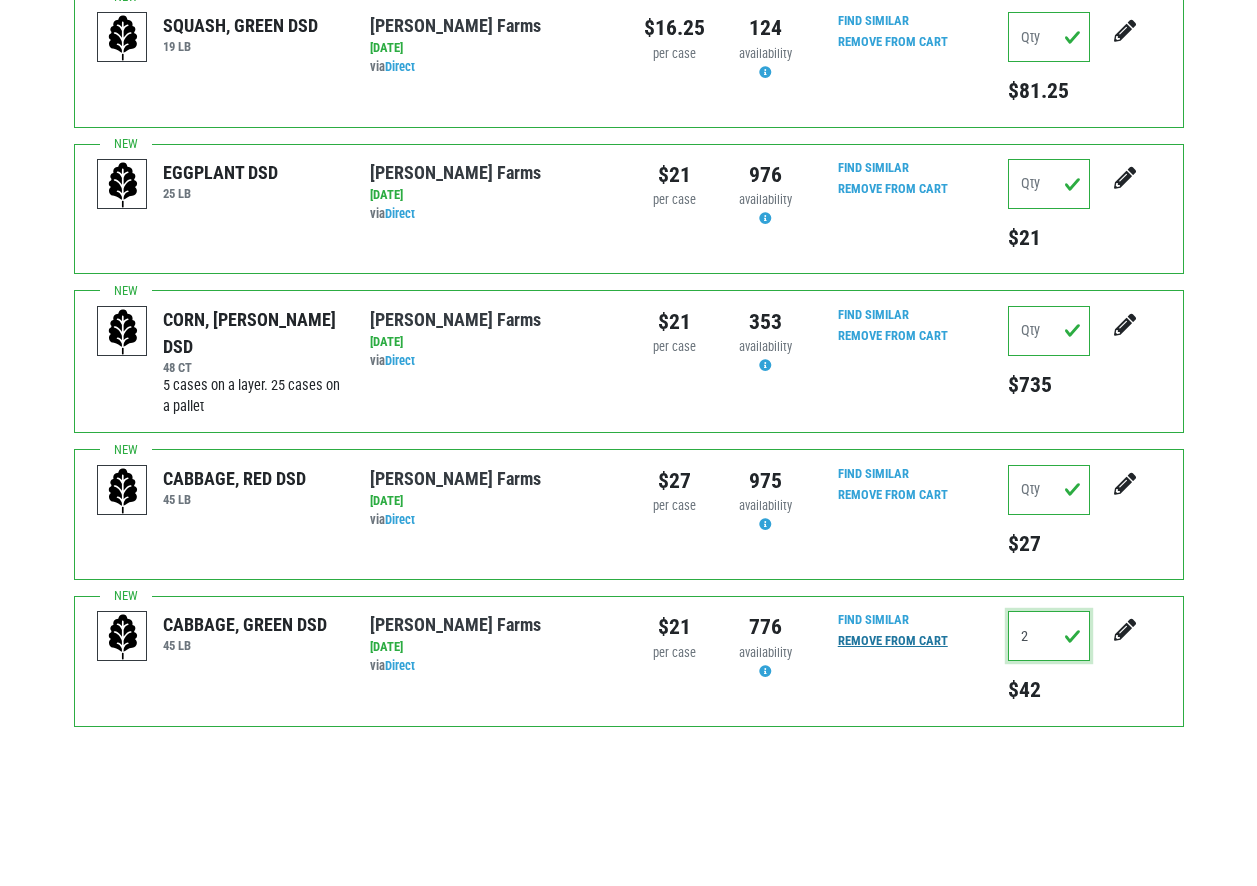 type 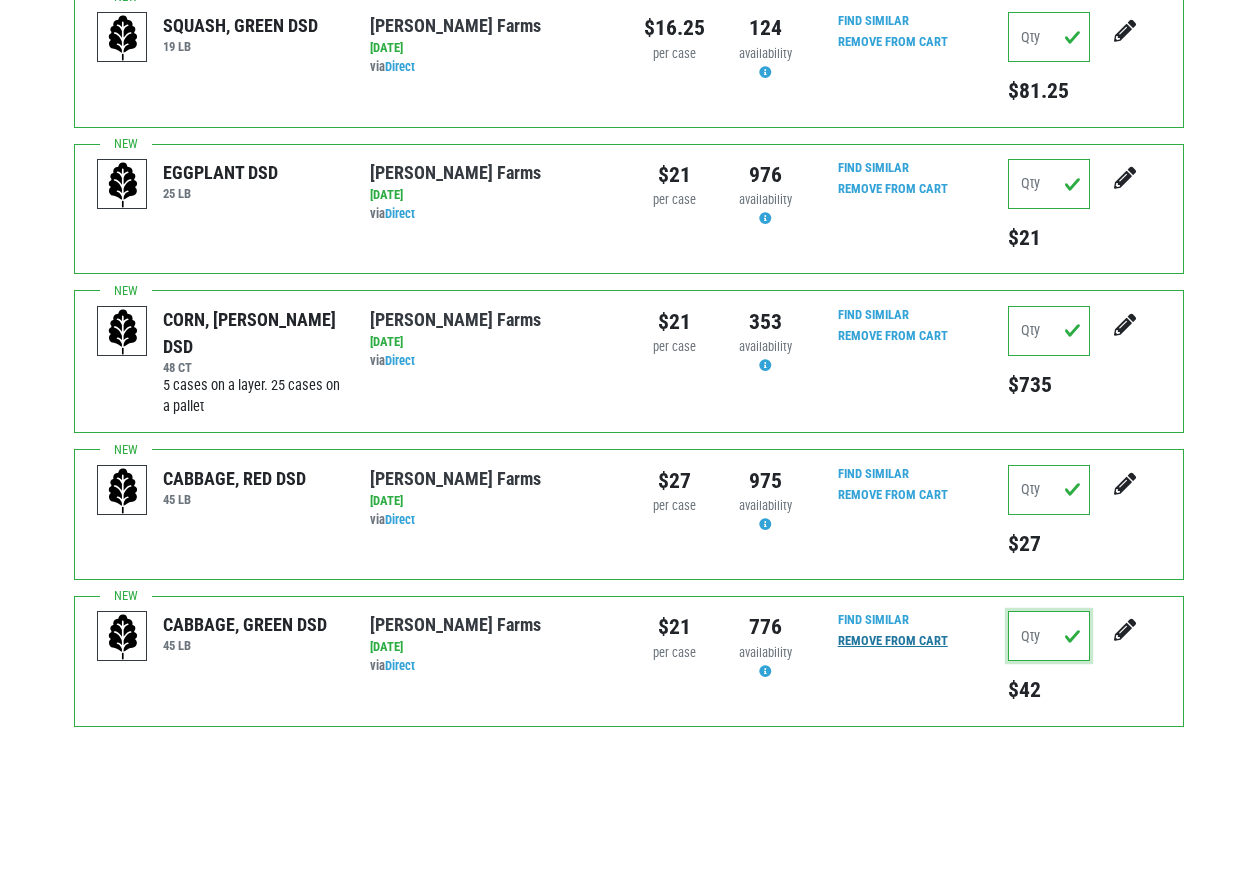 drag, startPoint x: 1051, startPoint y: 617, endPoint x: 960, endPoint y: 632, distance: 92.22798 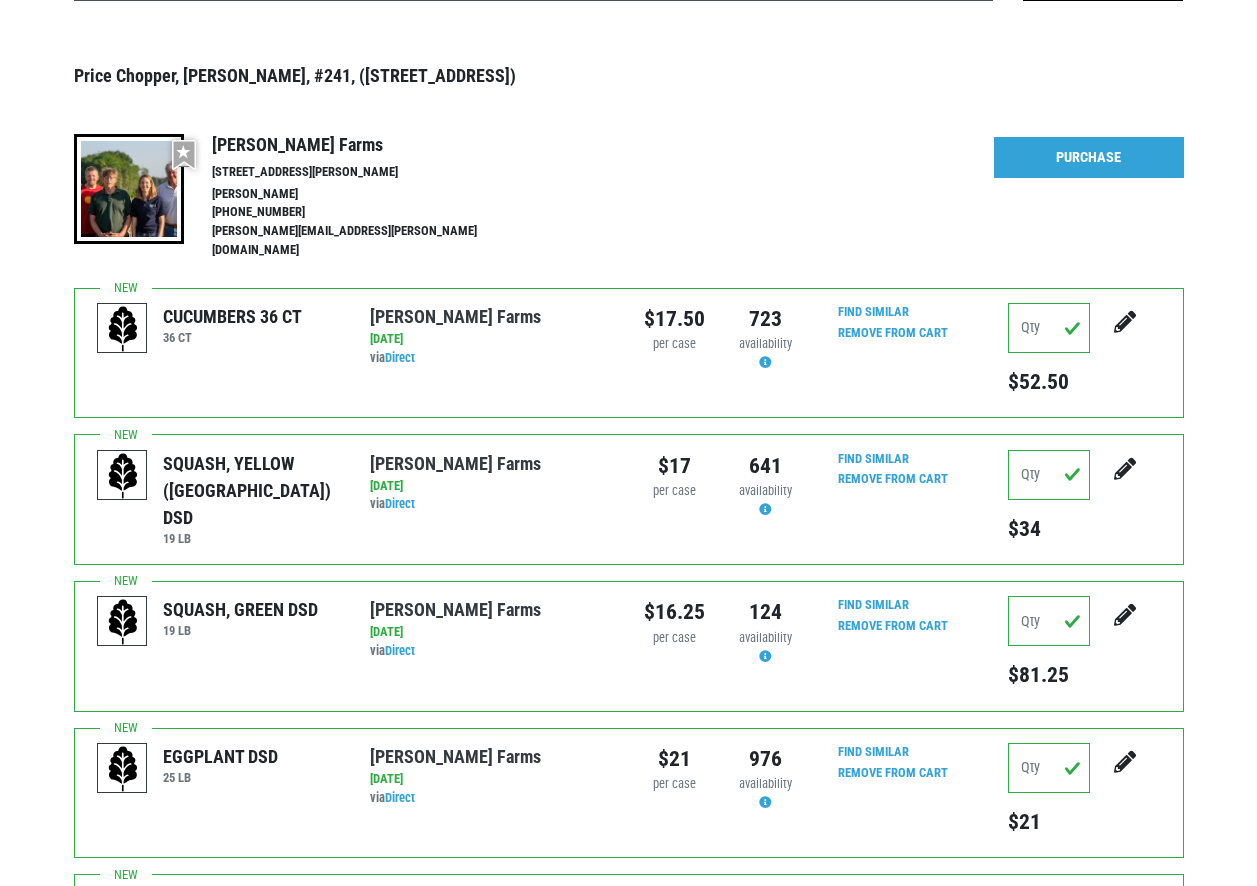 scroll, scrollTop: 0, scrollLeft: 0, axis: both 